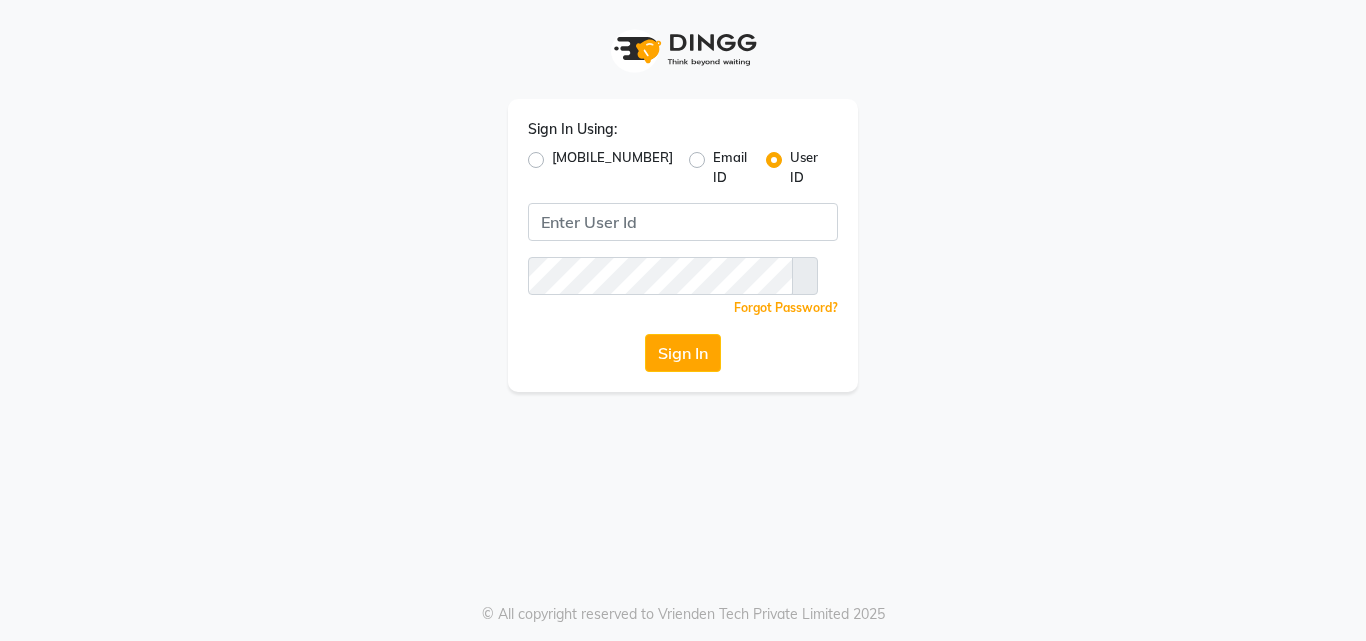 scroll, scrollTop: 0, scrollLeft: 0, axis: both 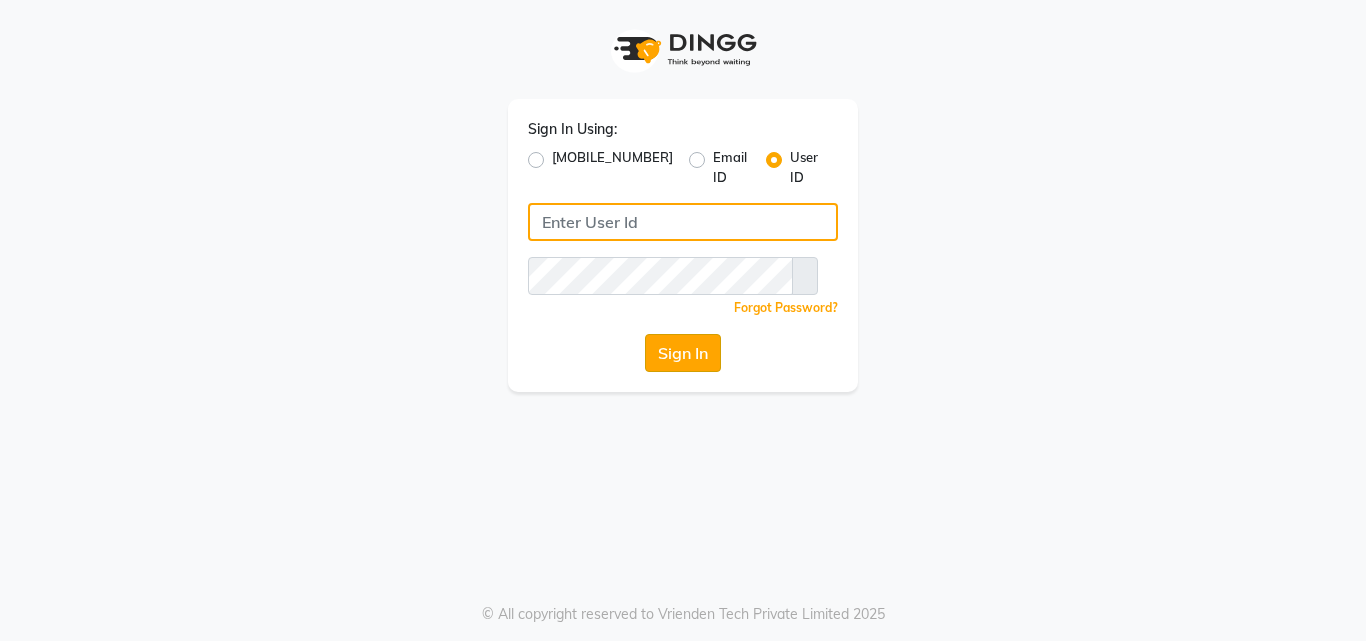 type on "[NAME]" 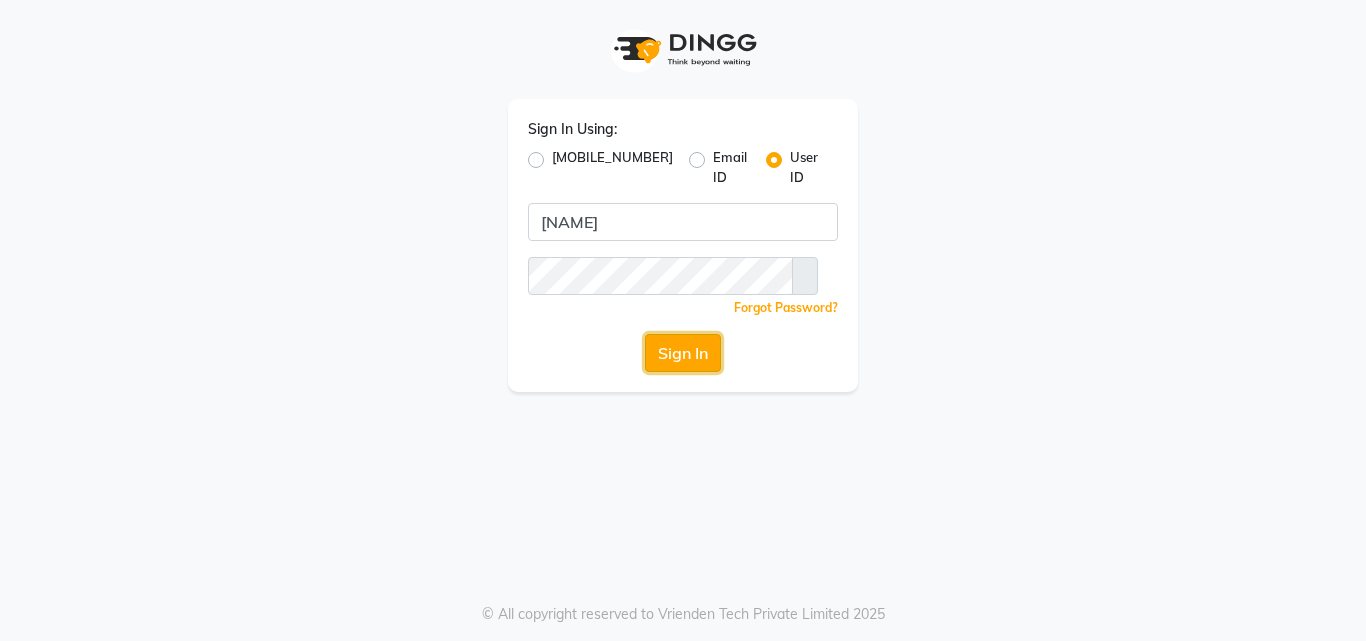 click on "Sign In" at bounding box center (683, 353) 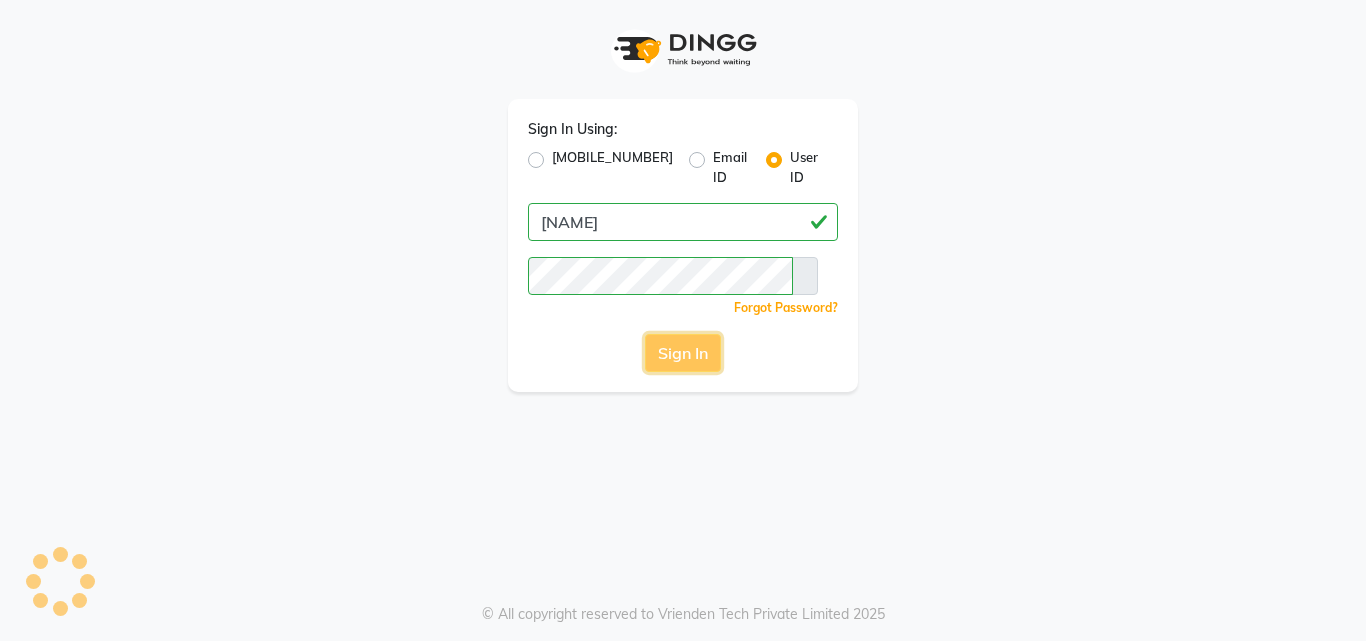 click on "Sign In" at bounding box center [683, 353] 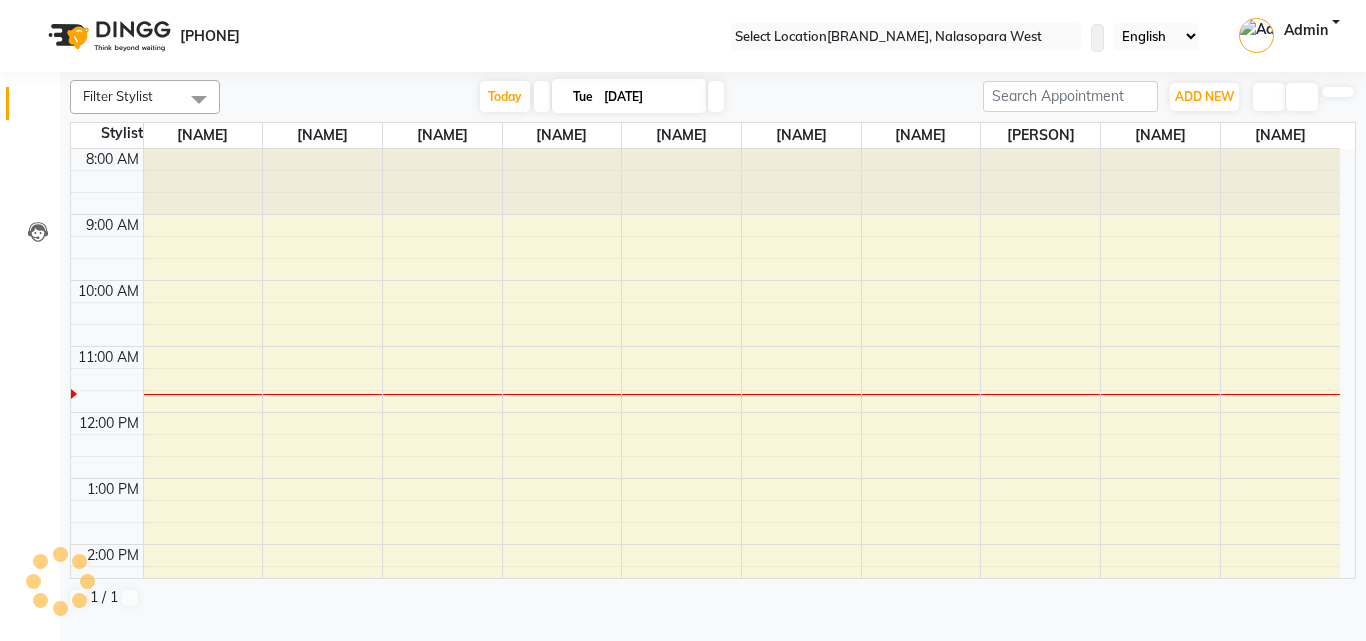 scroll, scrollTop: 0, scrollLeft: 0, axis: both 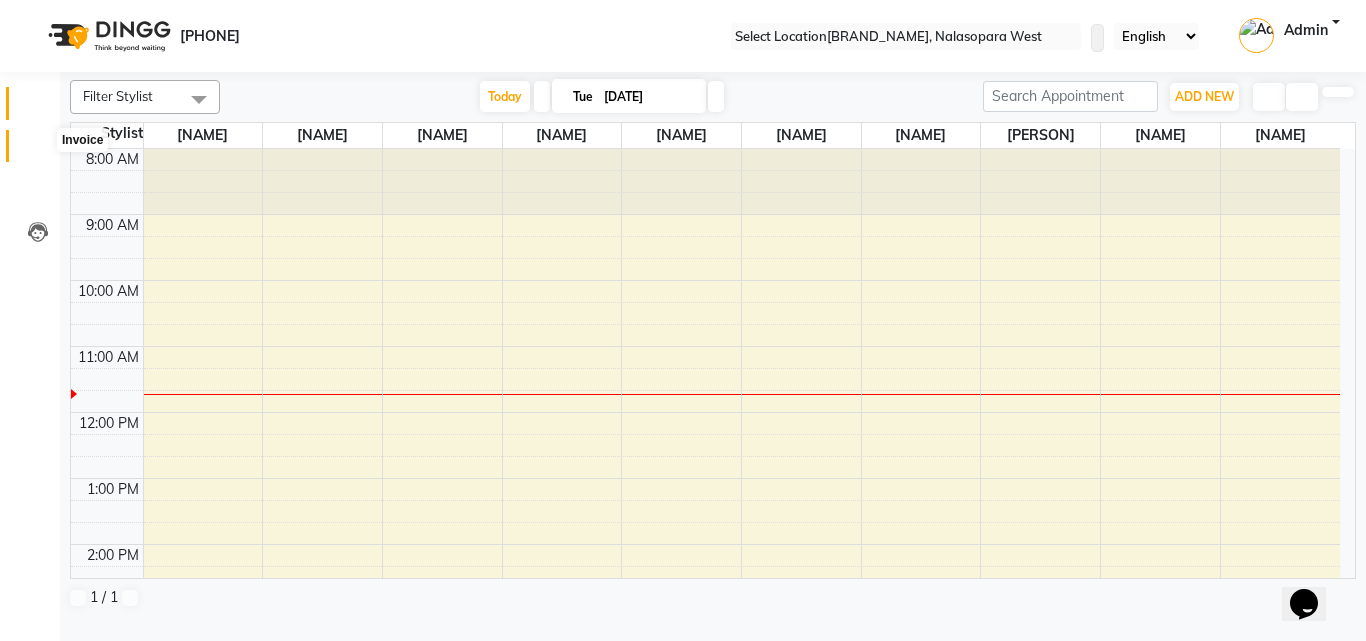 click at bounding box center (37, 151) 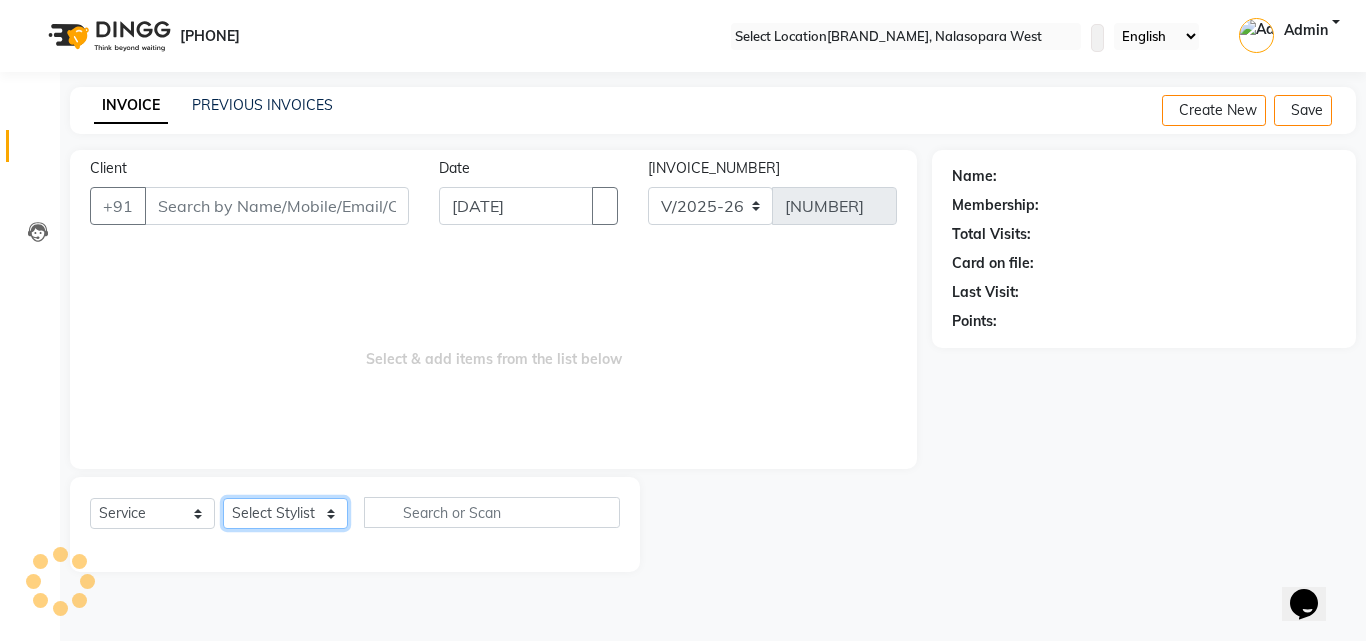 click on "Select Stylist" at bounding box center [285, 513] 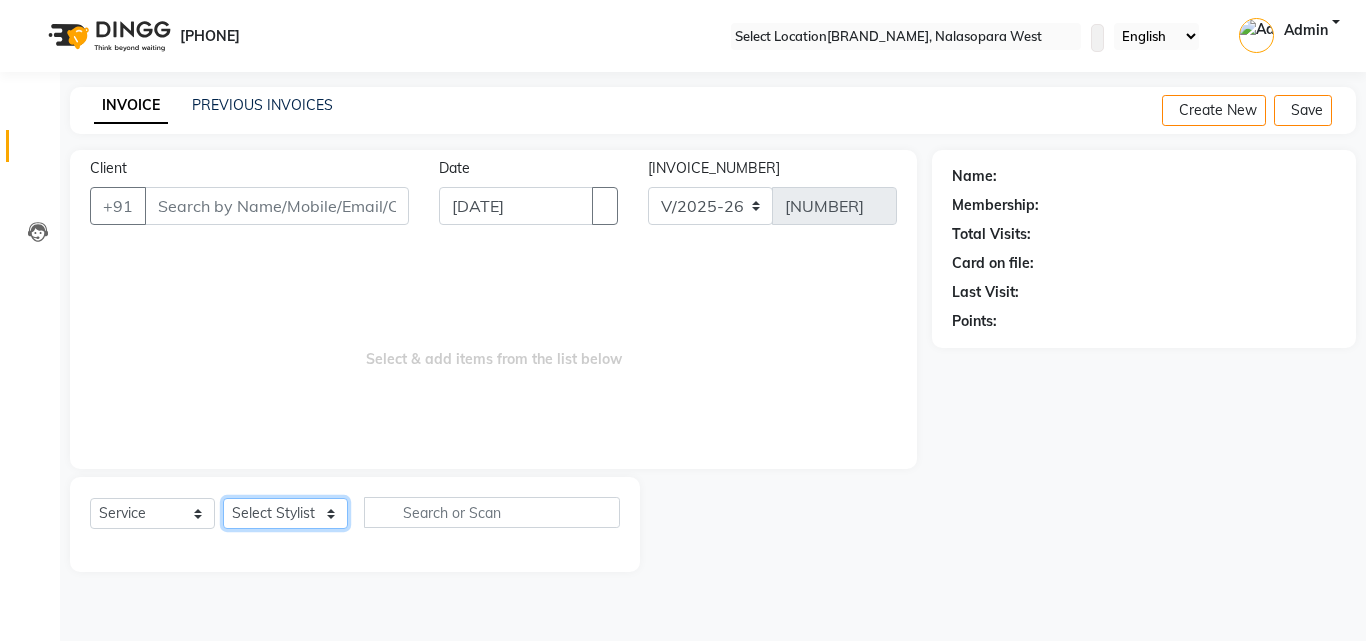select on "53940" 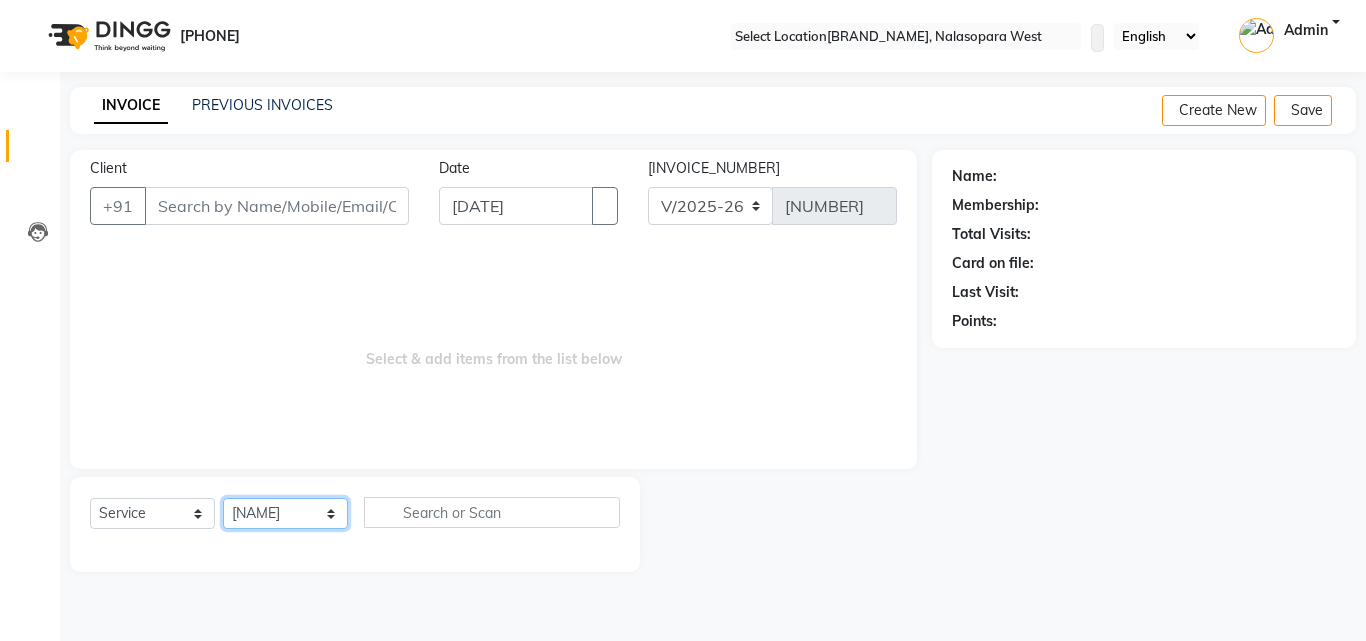 click on "Select Stylist Amruta Anjali Dilip Hair Affair Pranali Rashi Rasika  Sakshi Saniya Shweta Umesh" at bounding box center (285, 513) 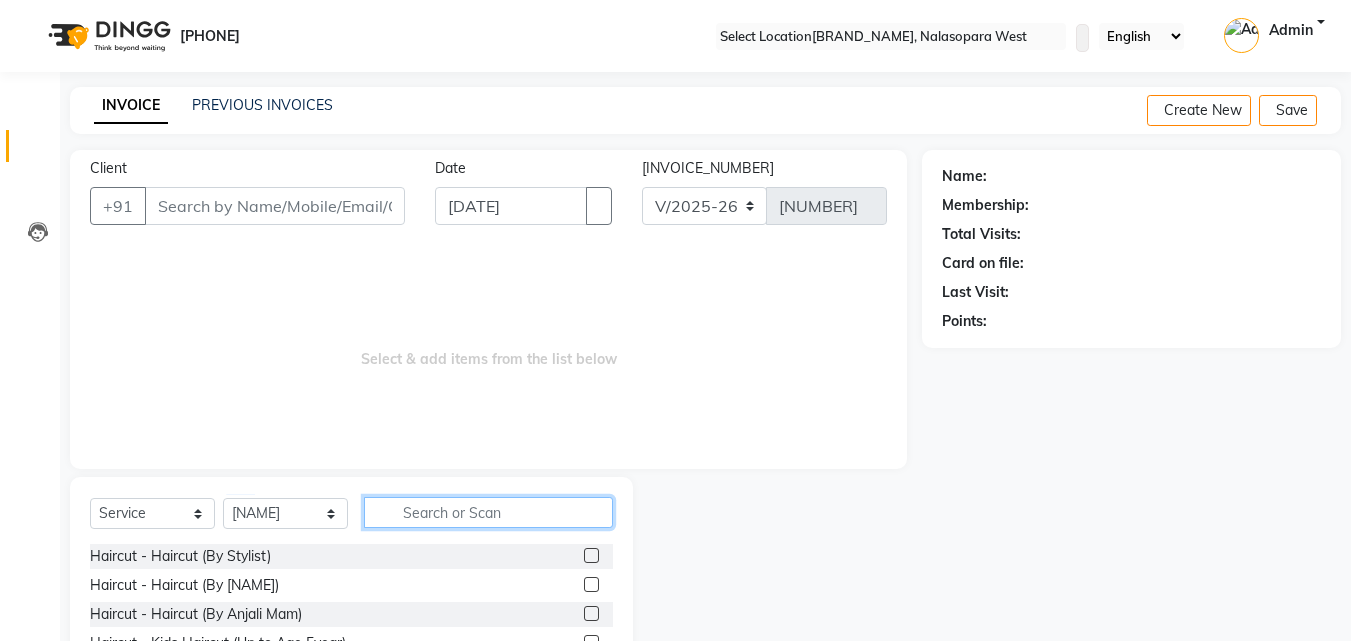 click at bounding box center [488, 512] 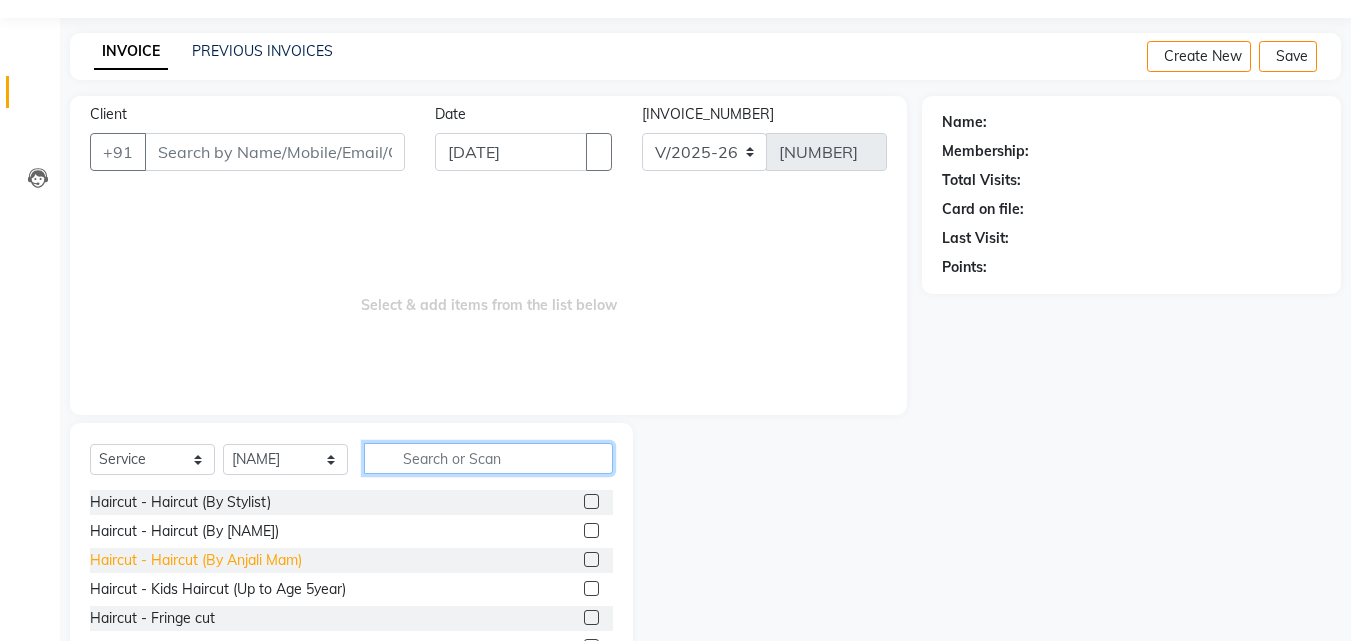 scroll, scrollTop: 100, scrollLeft: 0, axis: vertical 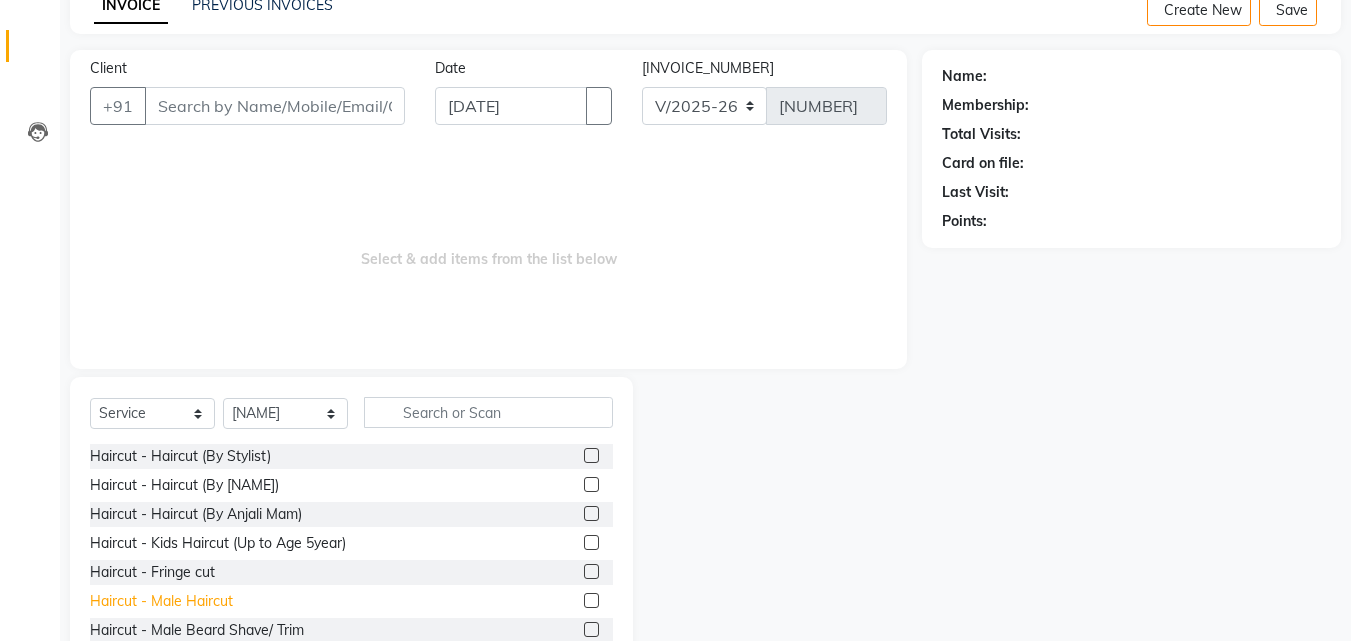 click on "Haircut - Male Haircut" at bounding box center (180, 456) 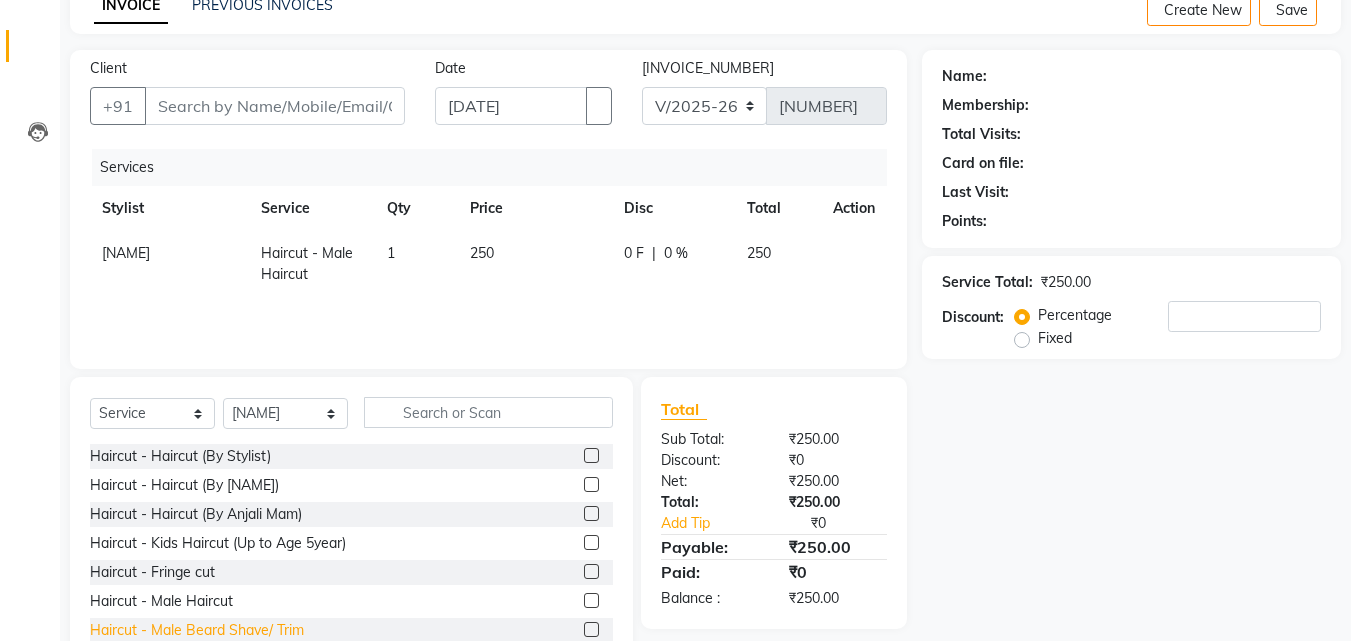 click on "[SERVICE] - [SERVICE]" at bounding box center (180, 456) 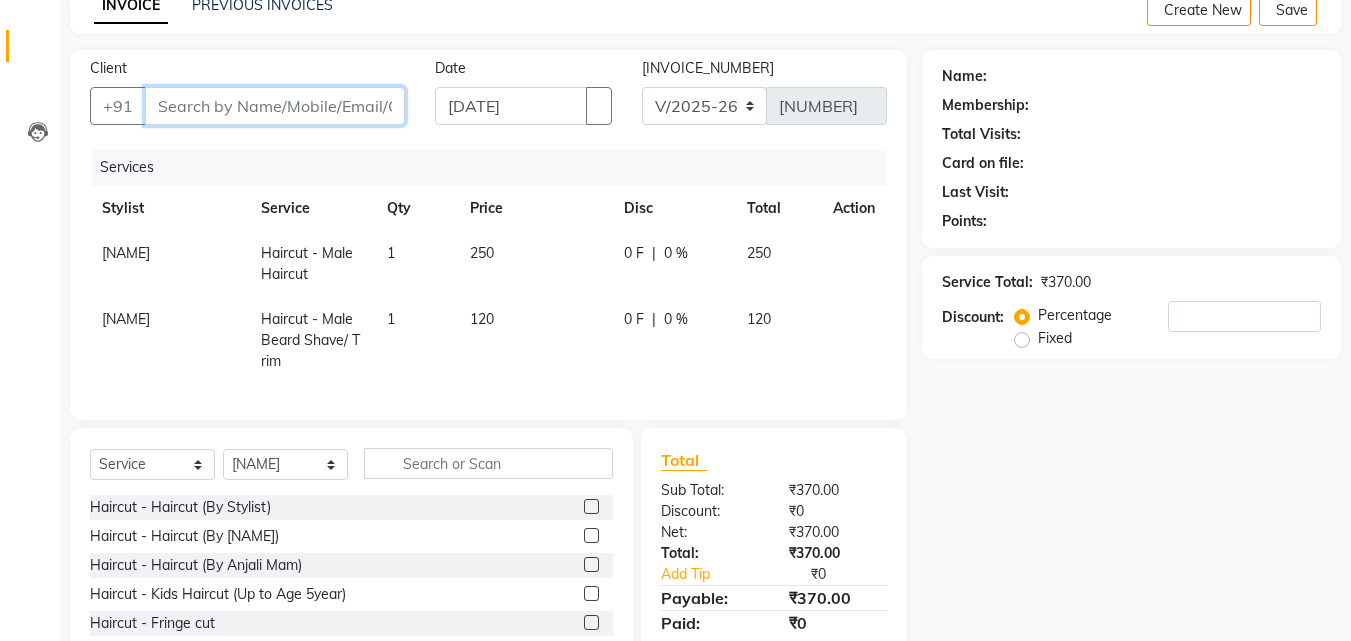 click on "Client" at bounding box center [275, 106] 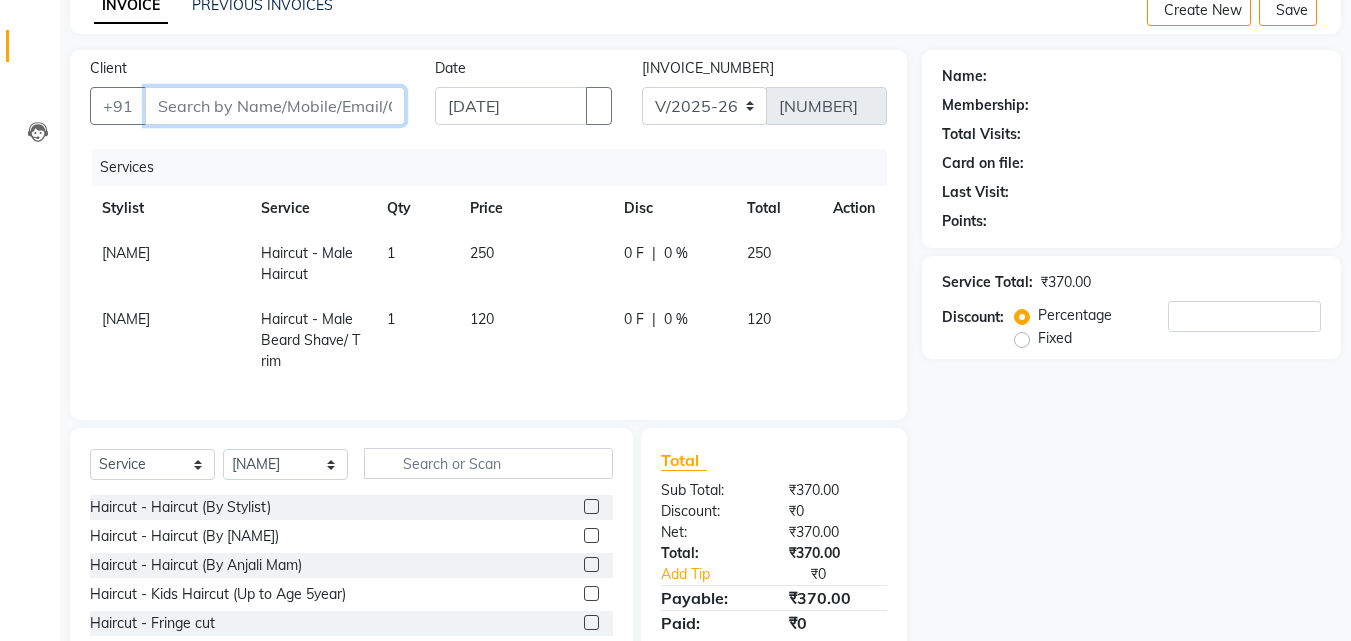 drag, startPoint x: 270, startPoint y: 109, endPoint x: 239, endPoint y: 98, distance: 32.89377 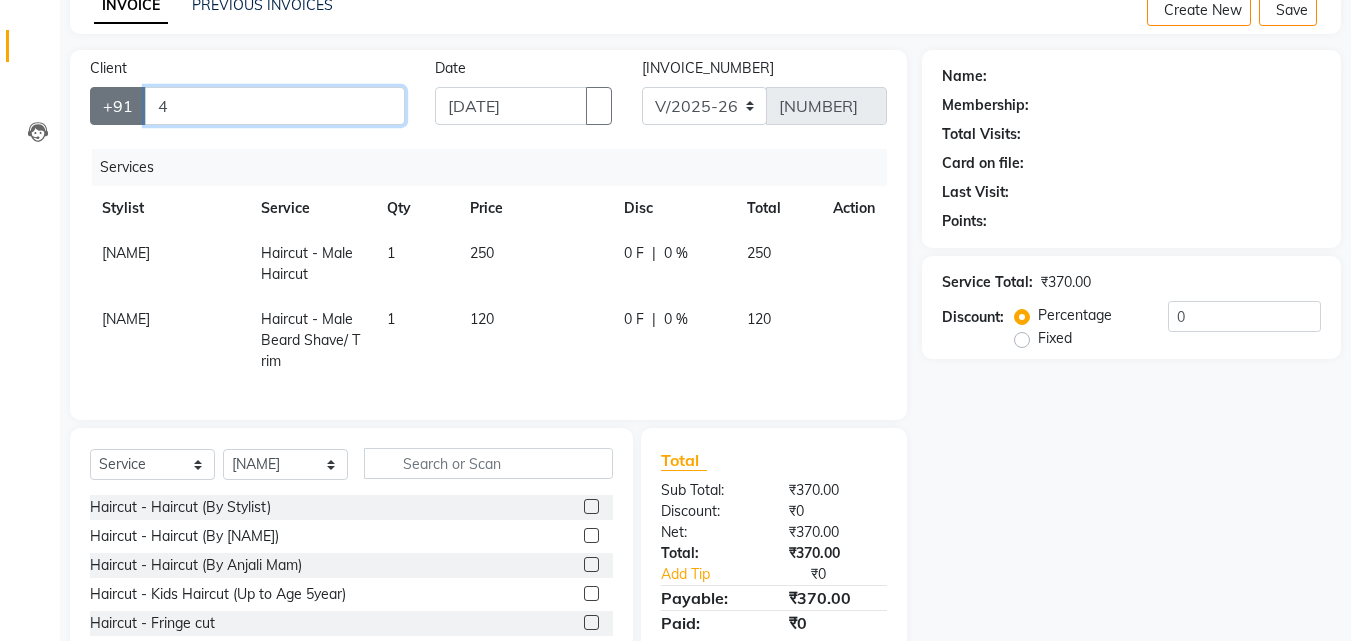 drag, startPoint x: 194, startPoint y: 116, endPoint x: 140, endPoint y: 114, distance: 54.037025 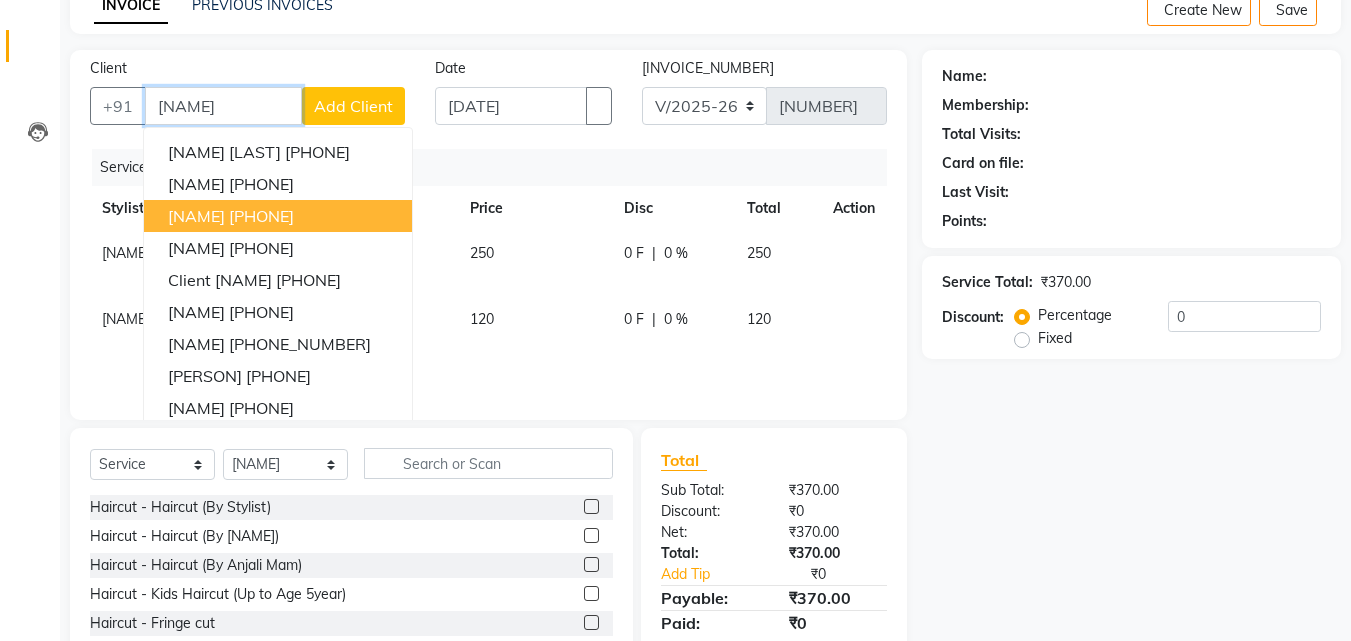 click on "[PHONE]" at bounding box center [261, 216] 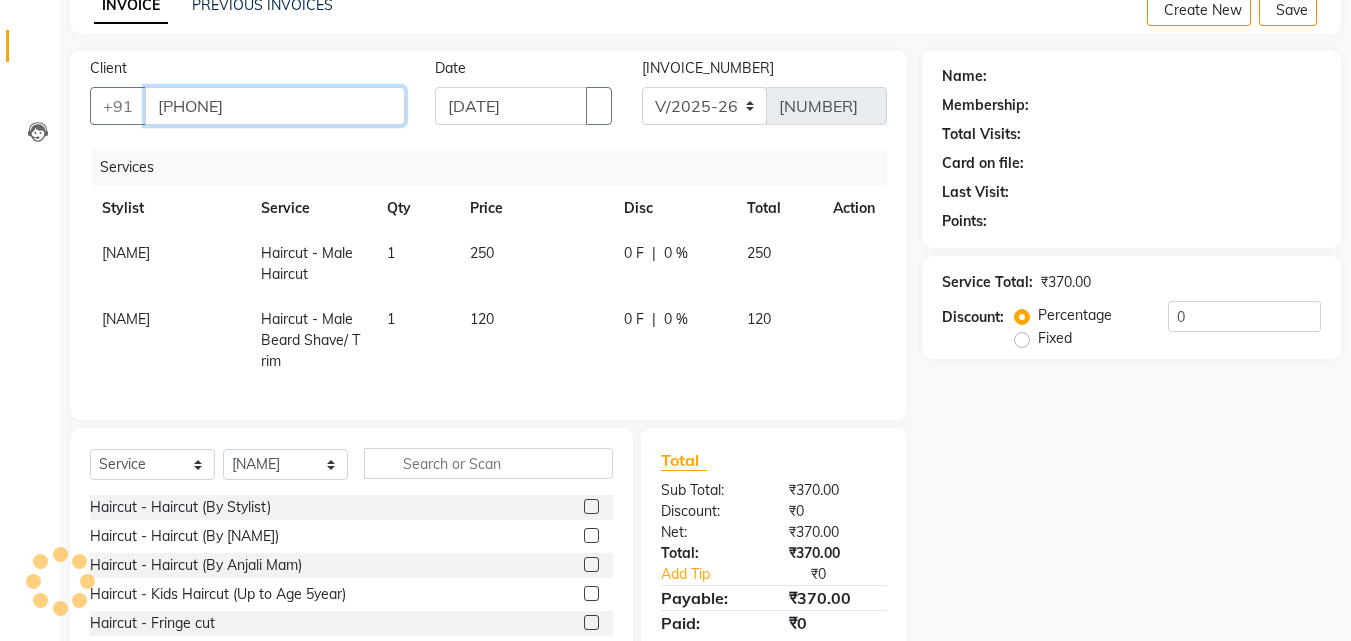 type on "[PHONE]" 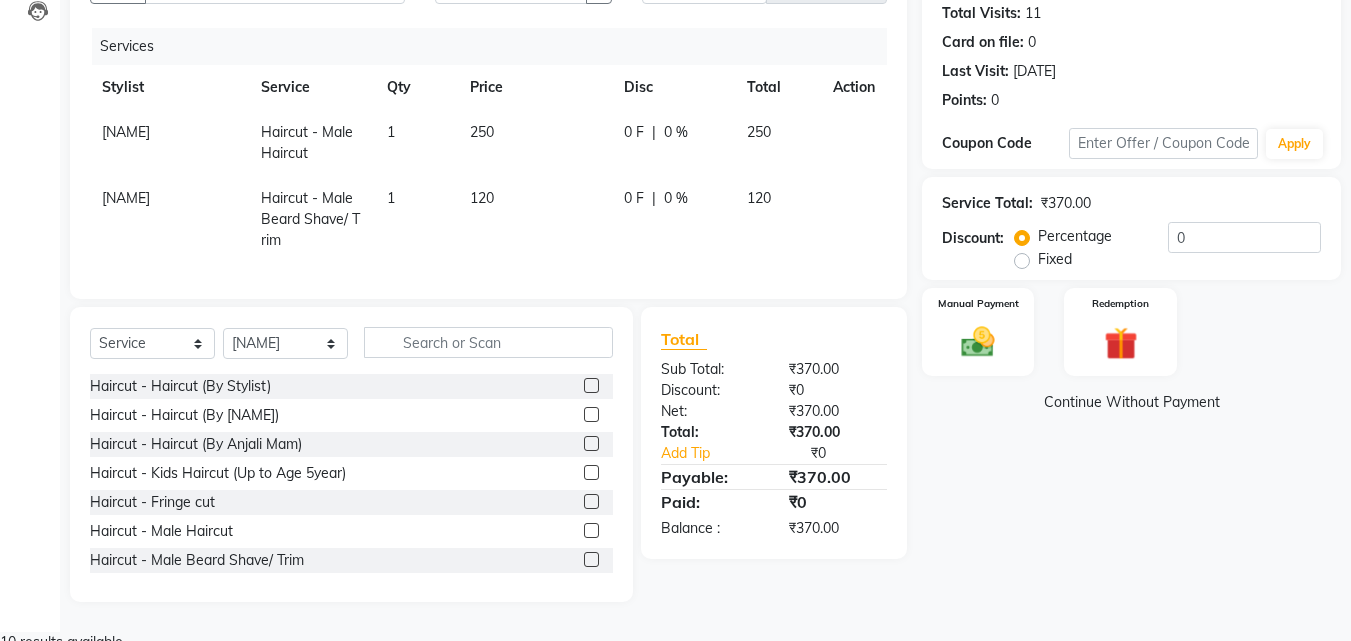 scroll, scrollTop: 226, scrollLeft: 0, axis: vertical 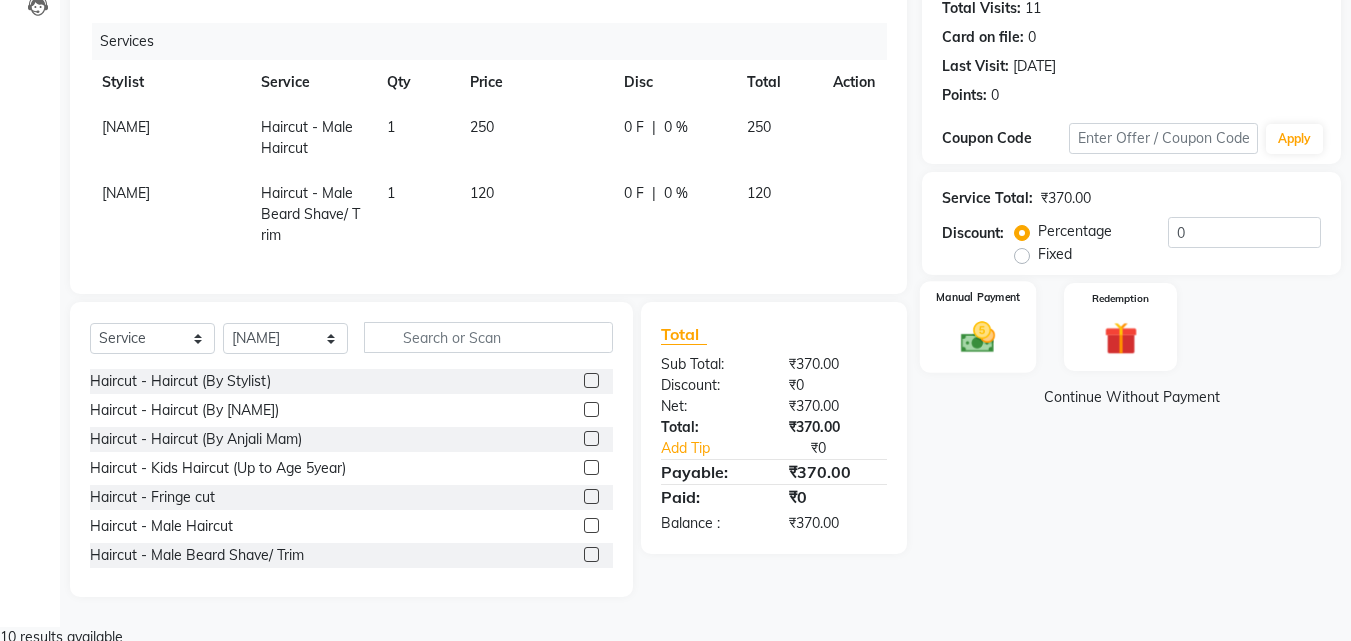click at bounding box center (978, 337) 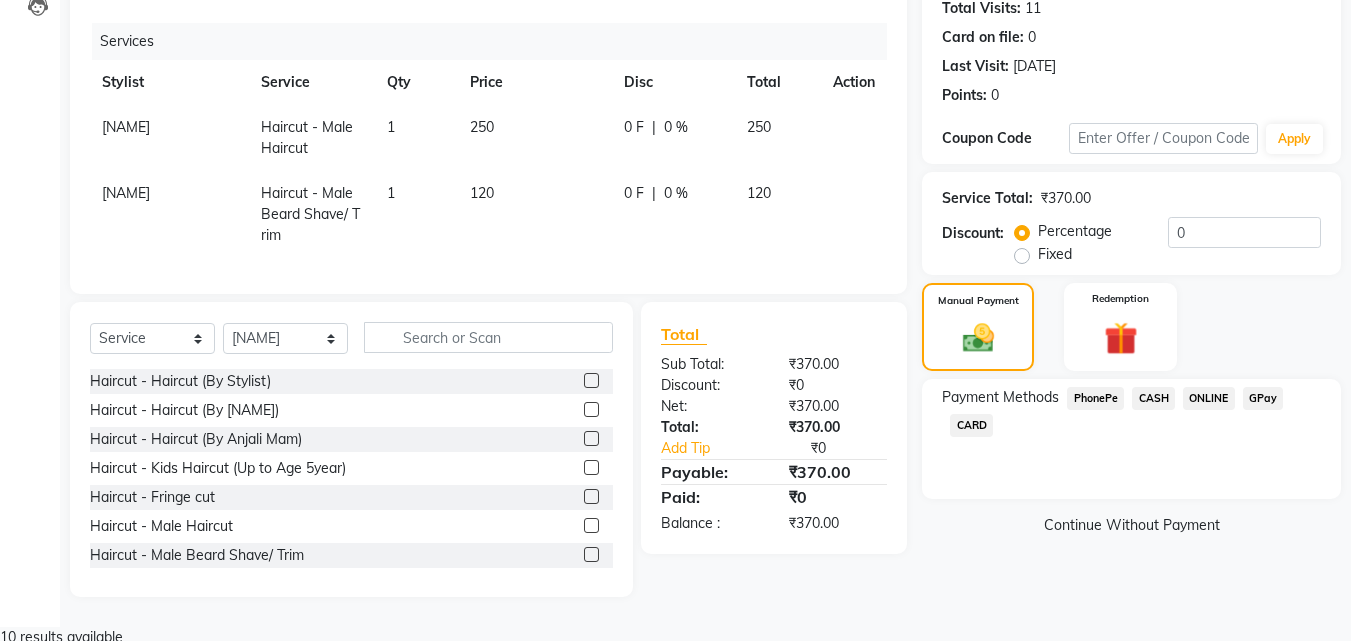 click at bounding box center [841, 117] 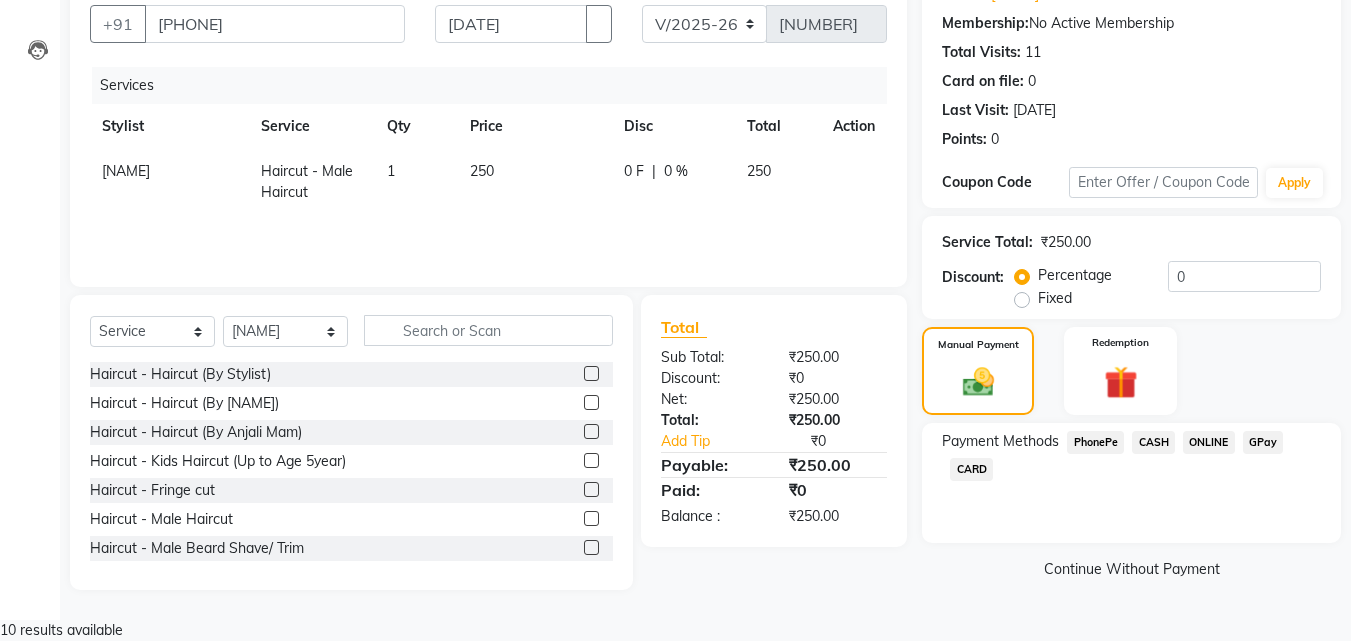 scroll, scrollTop: 162, scrollLeft: 0, axis: vertical 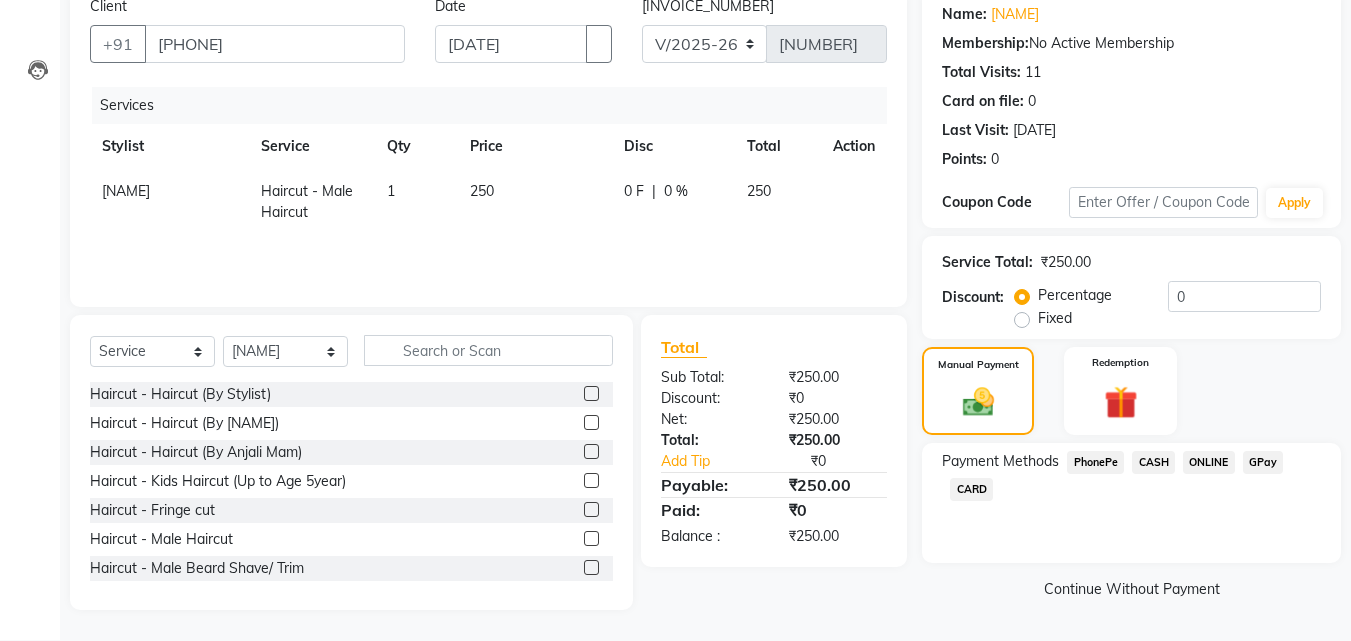 click on "1" at bounding box center (416, 202) 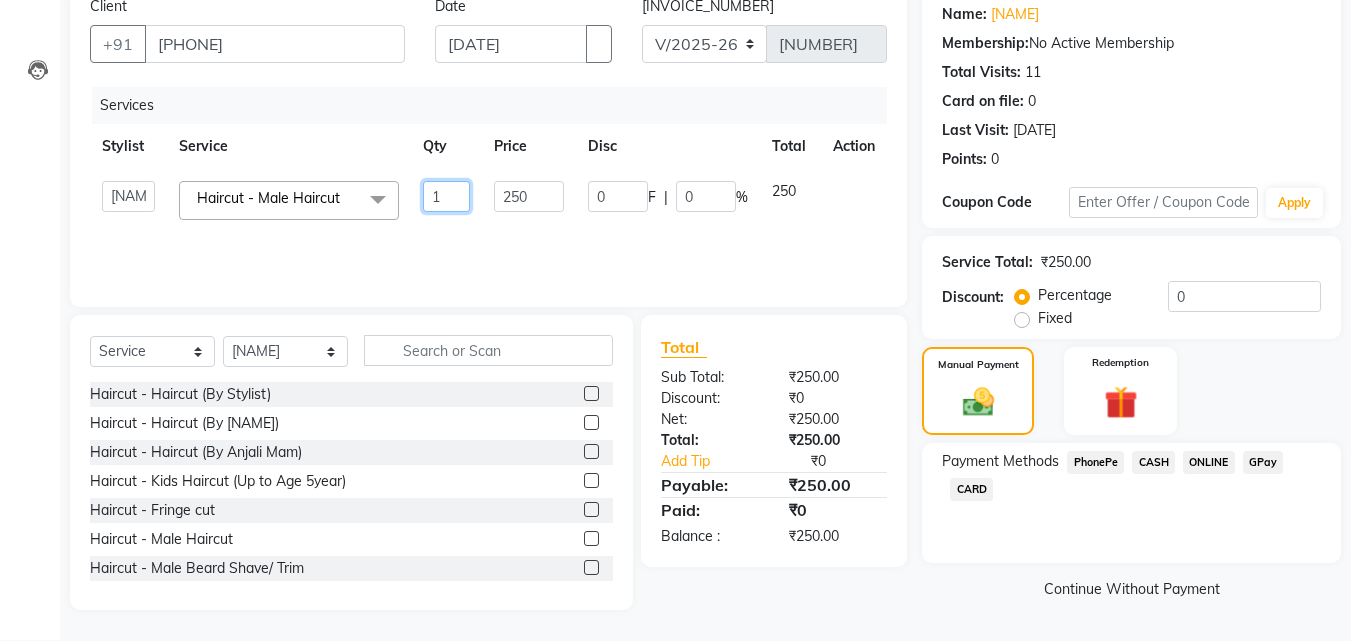 drag, startPoint x: 446, startPoint y: 195, endPoint x: 417, endPoint y: 196, distance: 29.017237 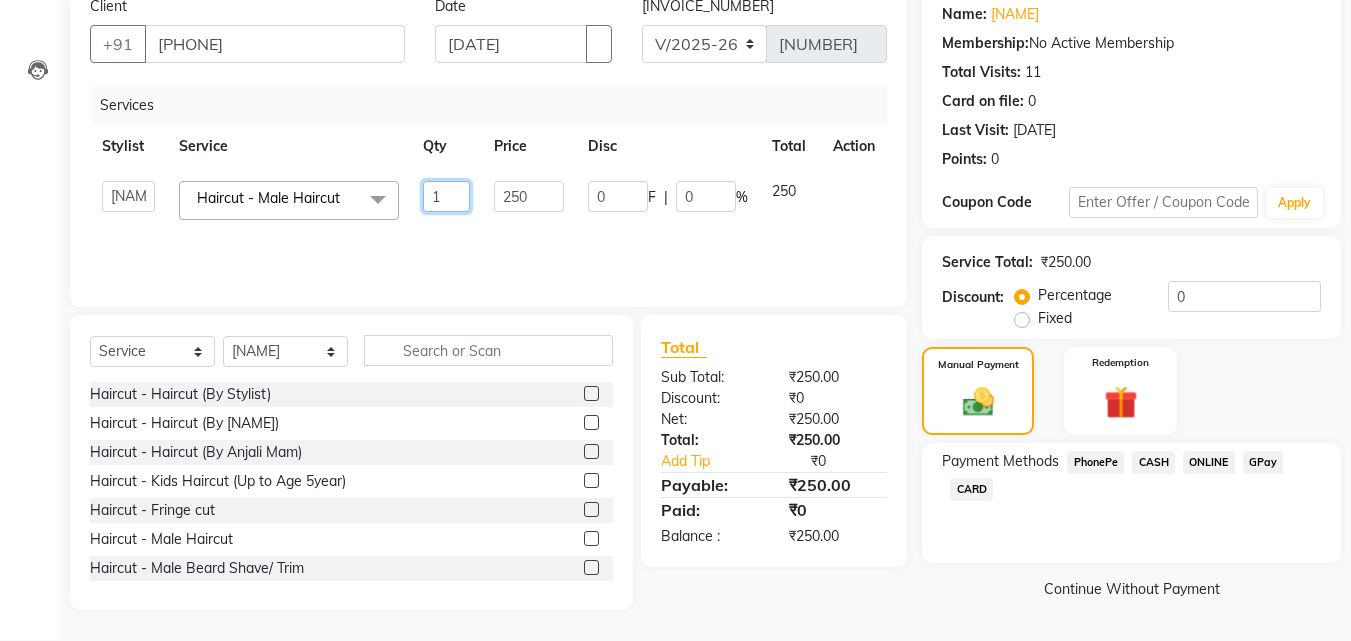 click on "1" at bounding box center (447, 200) 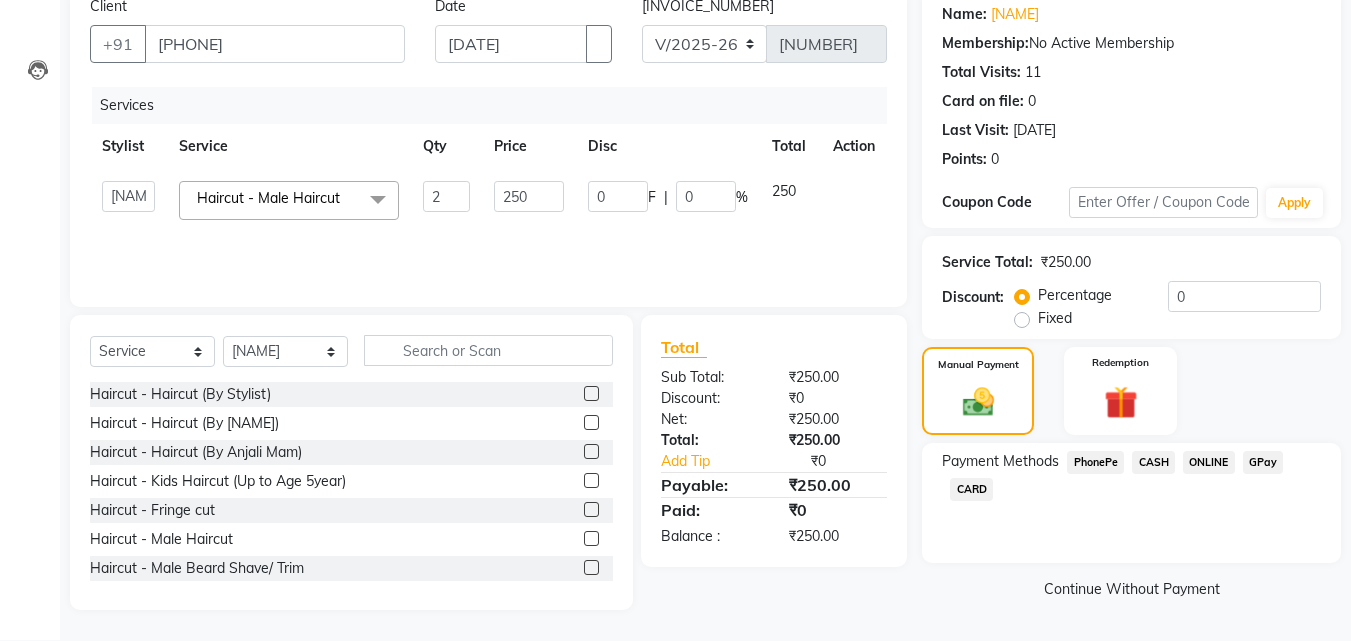 click on "Services Stylist Service Qty Price Disc Total Action  Amruta   Anjali   Dilip   Hair Affair   Pranali   Rashi   Rasika    Sakshi   Saniya   Shweta   Umesh  Haircut - Male Haircut  x Haircut - Haircut (By Stylist) Haircut - Haircut (By Rashi Mam) Haircut - Haircut  (By Anjali Mam) Haircut - Kids Haircut (Up to Age 5year) Haircut - Fringe cut Haircut - Male Haircut Haircut - Male Beard Shave/ Trim Hair Bonding - Patch Split Ends Treatment Hair Wash + Styling - Hair Wash + Normal Dry Styling - Blow dry Hair Wash + Styling - Hair Wash + Blow Dry Hair Wash + Styling - Sulphate Free Wash + Blow Dry Hair Wash + Styling - Ironing Hair Wash + Styling - Tongs & Curls Hair Wash + Styling - Male Hair Wash + Styling Hair Wash + Styling - Male sulphate free wash + styling Hair Wash + Styling Above Waist  - Hair Wash + Normal Dry Hair Wash + Styling Above Waist  - Hair Wash + Blow Dry Hair Wash + Styling Above Waist  - Sulphate Free Wash + Blow Dry Hair Wash + Styling Above Waist  - Ironing Hair Color - Root Touch Up 2 250" at bounding box center (488, 187) 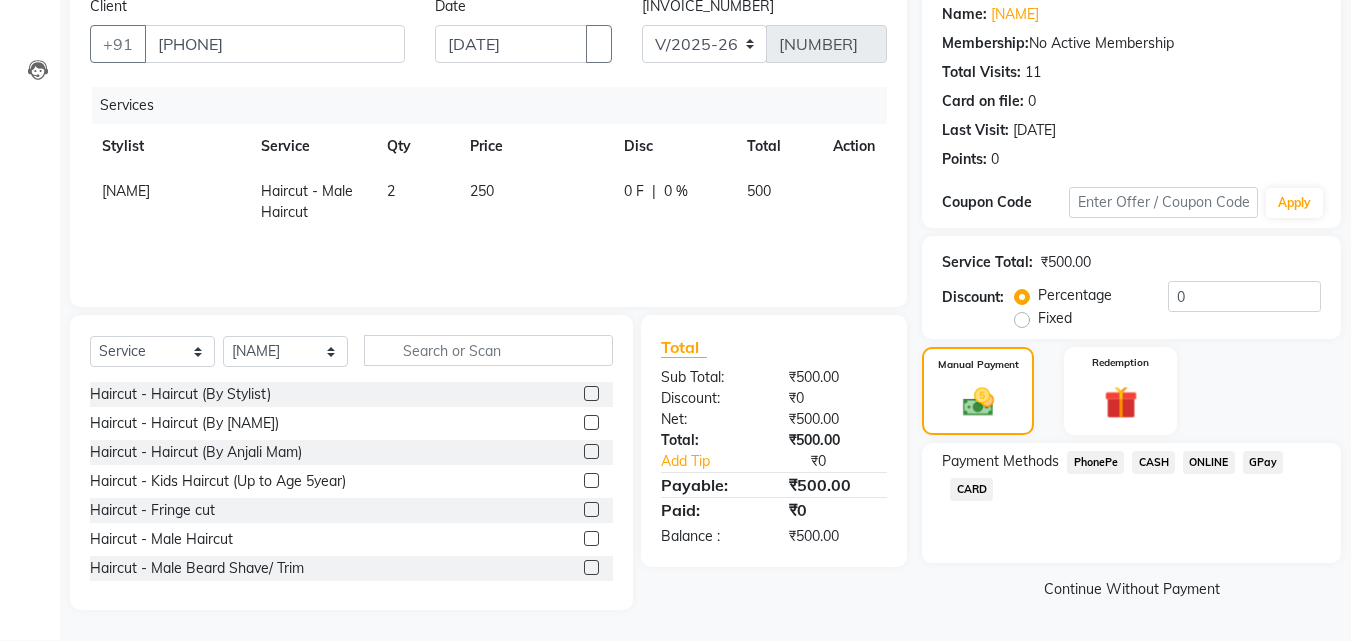 drag, startPoint x: 1209, startPoint y: 471, endPoint x: 1221, endPoint y: 466, distance: 13 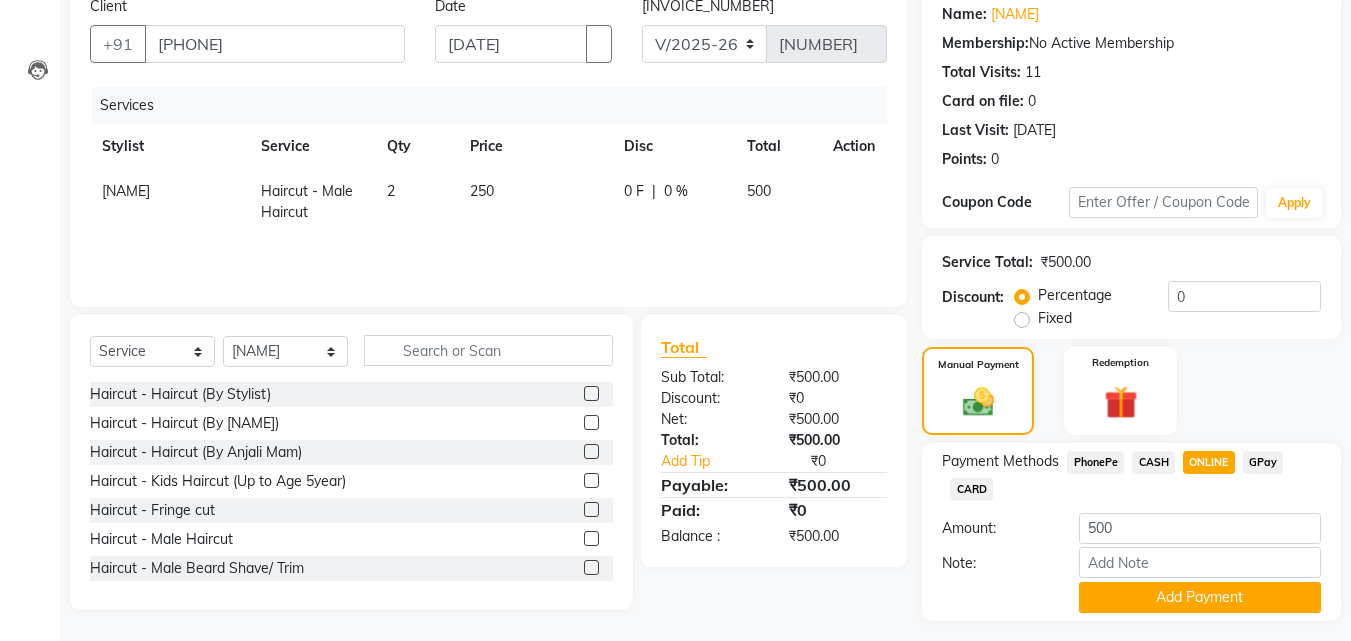 click on "GPay" at bounding box center [1095, 462] 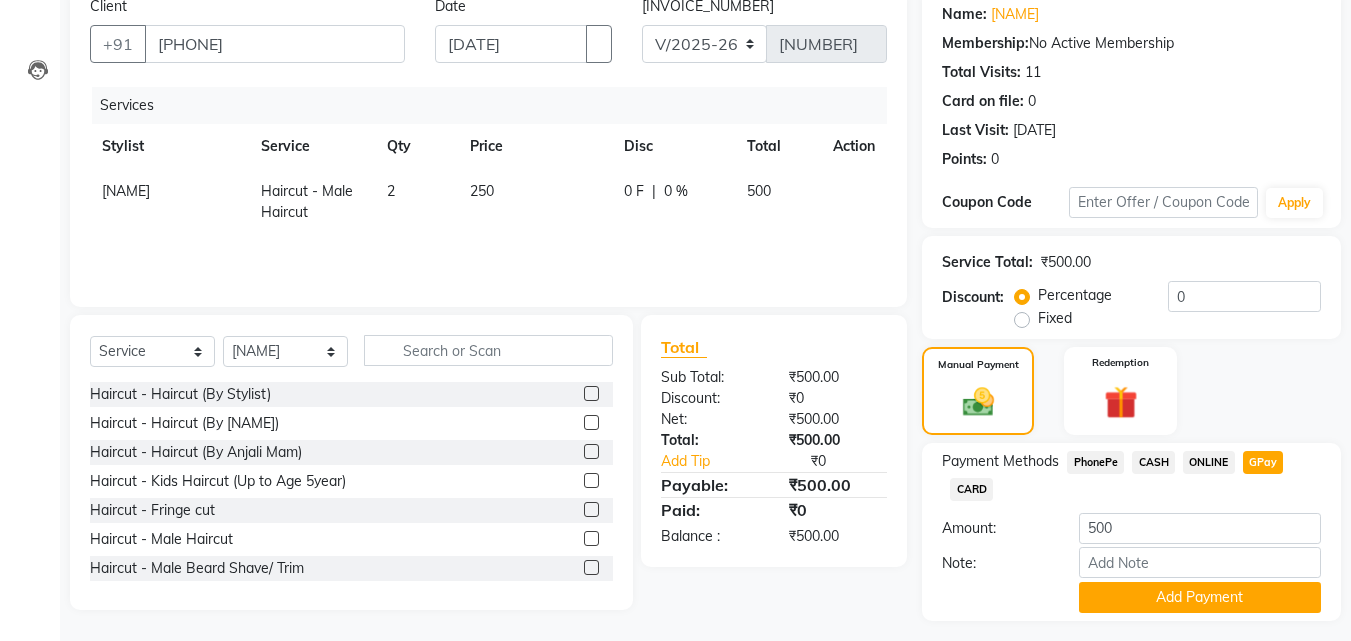 click on "2" at bounding box center (416, 202) 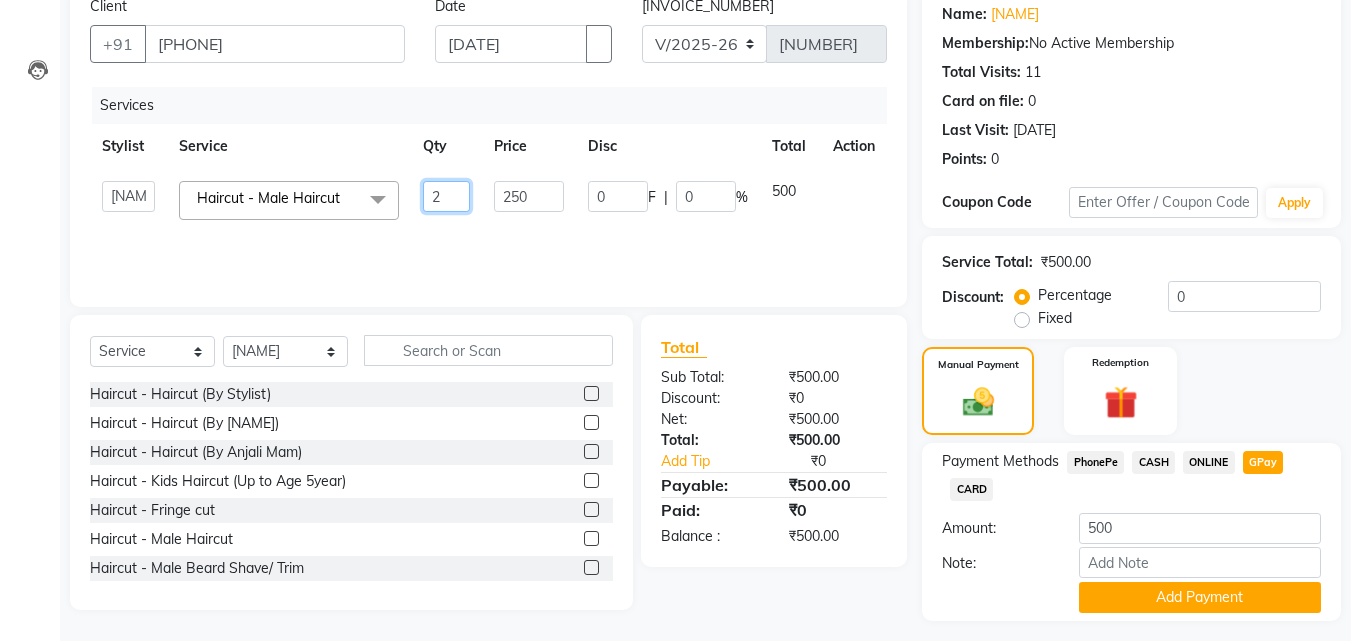 drag, startPoint x: 427, startPoint y: 197, endPoint x: 454, endPoint y: 200, distance: 27.166155 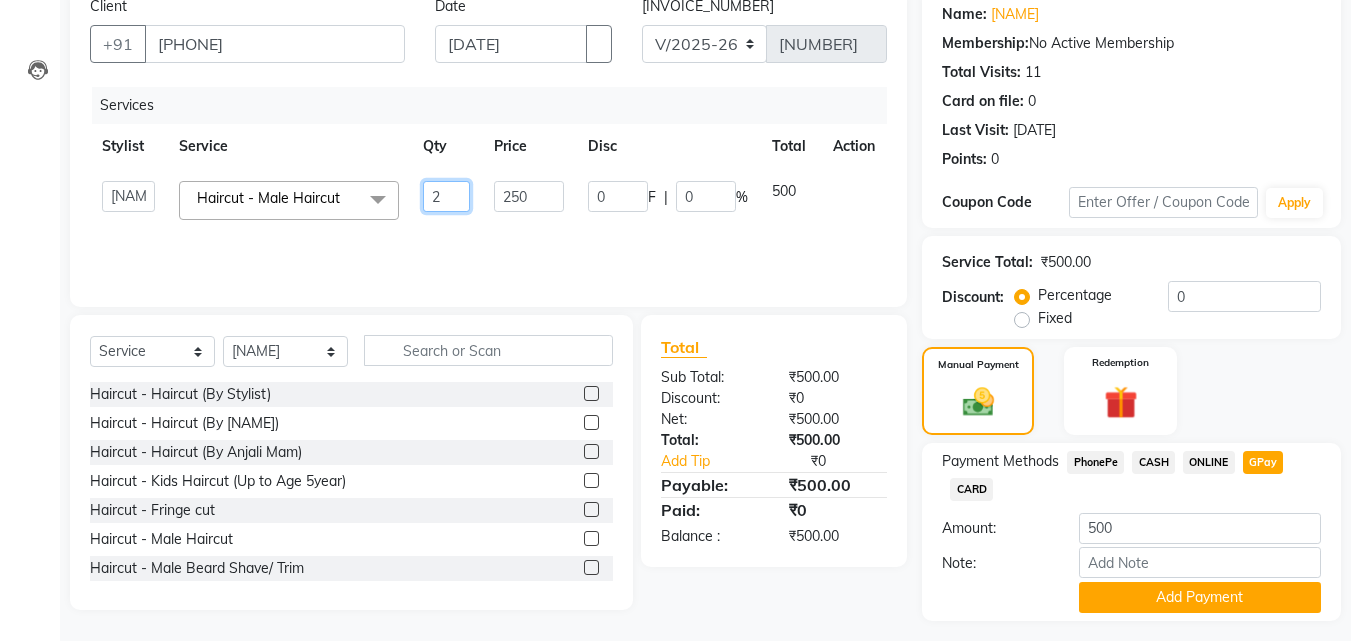 click on "2" at bounding box center [447, 196] 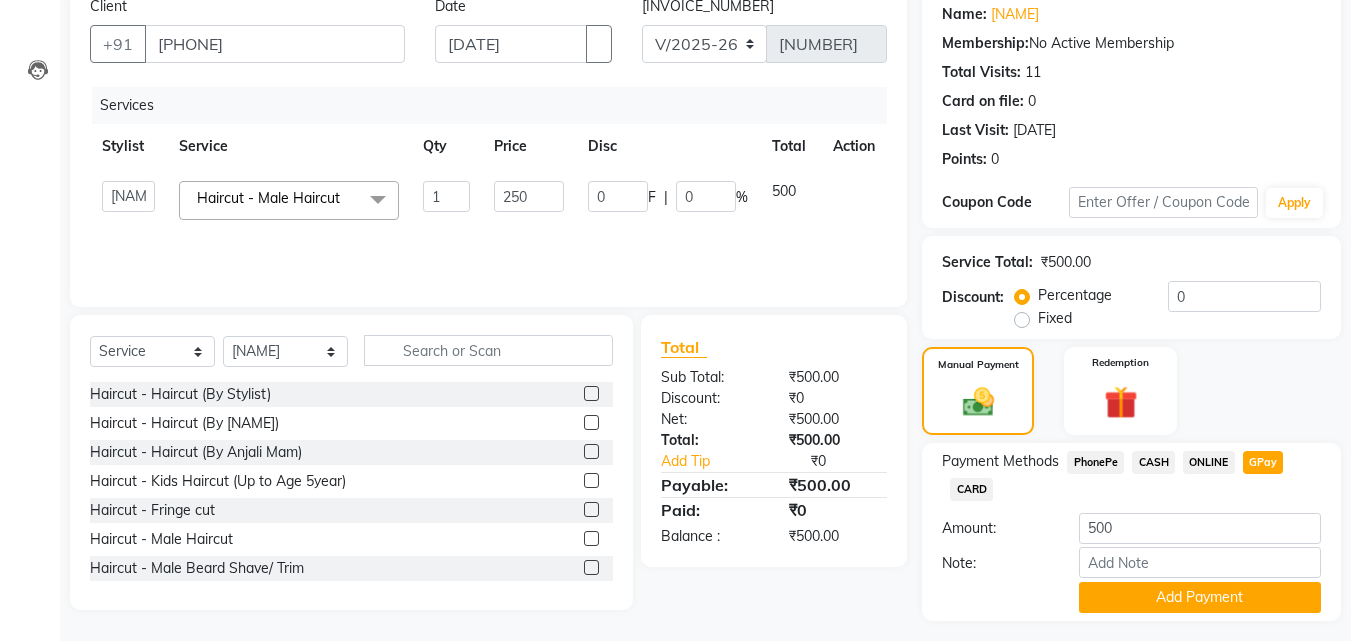 click on "Services Stylist Service Qty Price Disc Total Action  Amruta   Anjali   Dilip   Hair Affair   Pranali   Rashi   Rasika    Sakshi   Saniya   Shweta   Umesh  Haircut - Male Haircut  x Haircut - Haircut (By Stylist) Haircut - Haircut (By Rashi Mam) Haircut - Haircut  (By Anjali Mam) Haircut - Kids Haircut (Up to Age 5year) Haircut - Fringe cut Haircut - Male Haircut Haircut - Male Beard Shave/ Trim Hair Bonding - Patch Split Ends Treatment Hair Wash + Styling - Hair Wash + Normal Dry Styling - Blow dry Hair Wash + Styling - Hair Wash + Blow Dry Hair Wash + Styling - Sulphate Free Wash + Blow Dry Hair Wash + Styling - Ironing Hair Wash + Styling - Tongs & Curls Hair Wash + Styling - Male Hair Wash + Styling Hair Wash + Styling - Male sulphate free wash + styling Hair Wash + Styling Above Waist  - Hair Wash + Normal Dry Hair Wash + Styling Above Waist  - Hair Wash + Blow Dry Hair Wash + Styling Above Waist  - Sulphate Free Wash + Blow Dry Hair Wash + Styling Above Waist  - Ironing Hair Color - Root Touch Up 1 250" at bounding box center (488, 187) 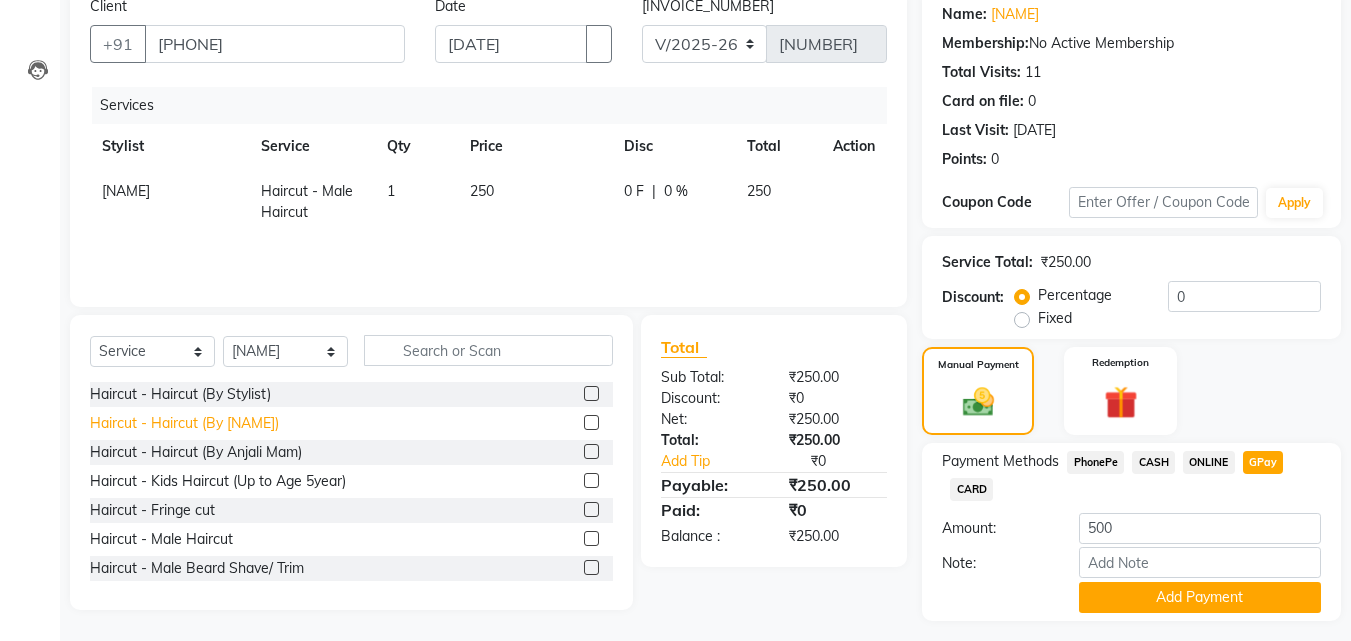 click on "Haircut - Kids Haircut (Up to Age 5year)" at bounding box center [180, 394] 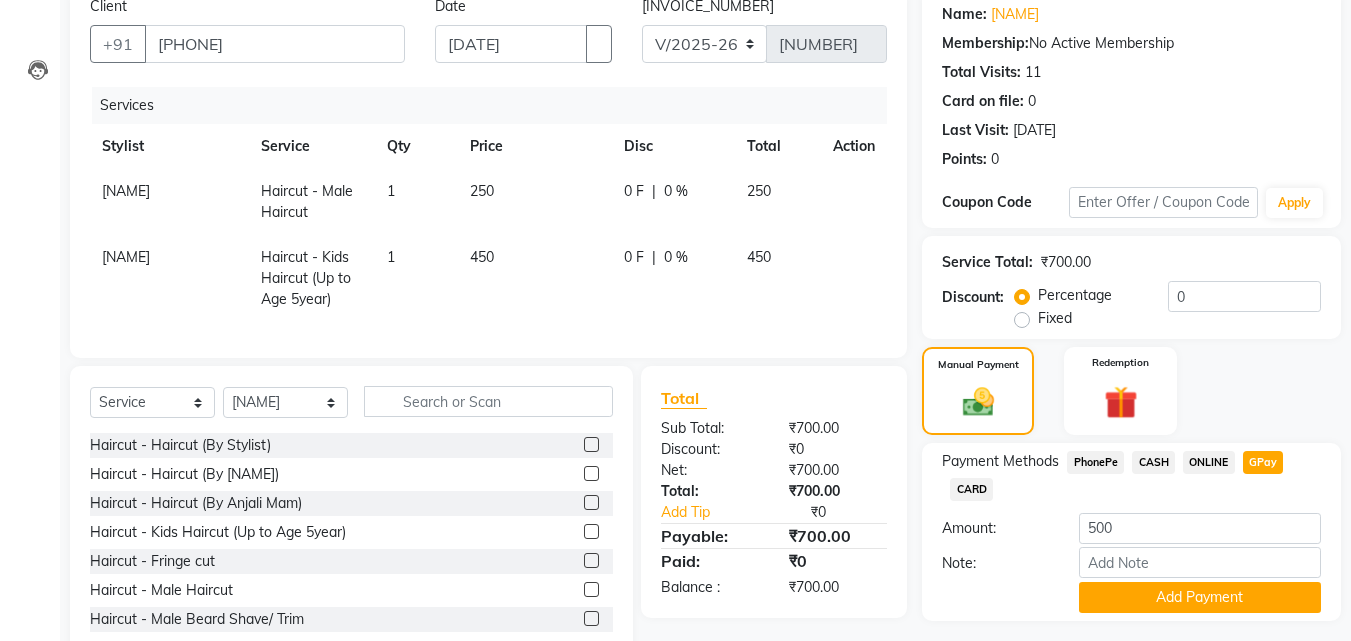 click on "450" at bounding box center [126, 191] 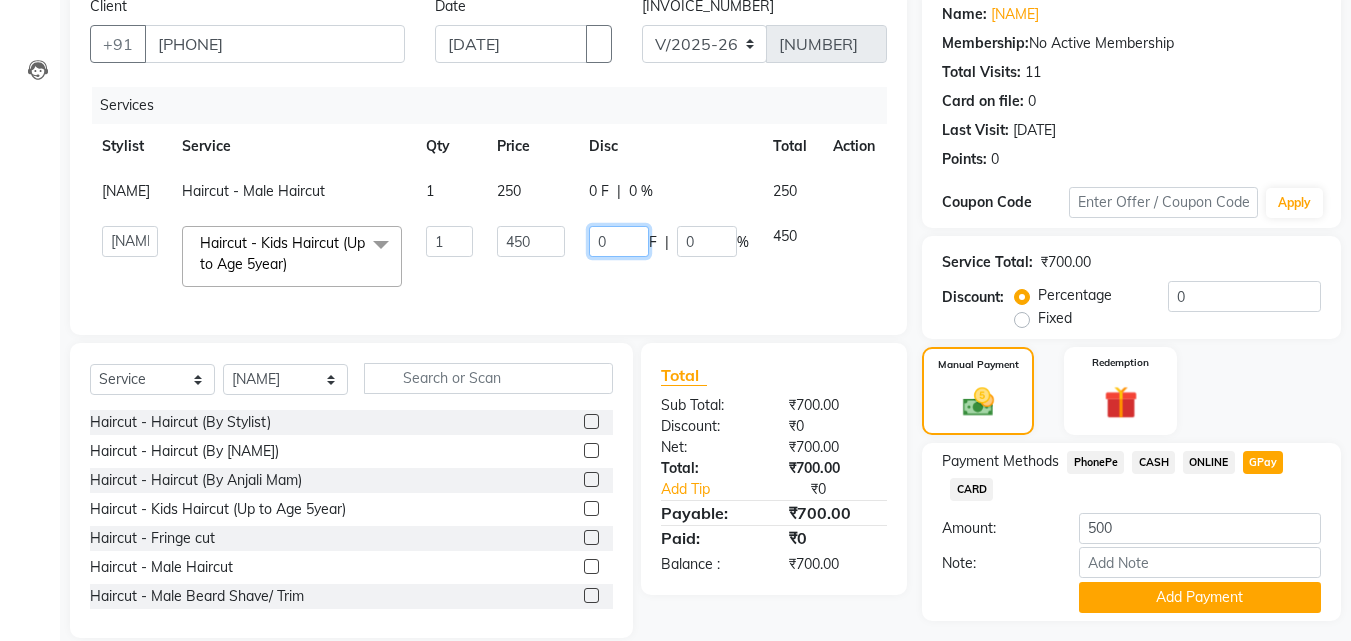 drag, startPoint x: 618, startPoint y: 258, endPoint x: 528, endPoint y: 263, distance: 90.13878 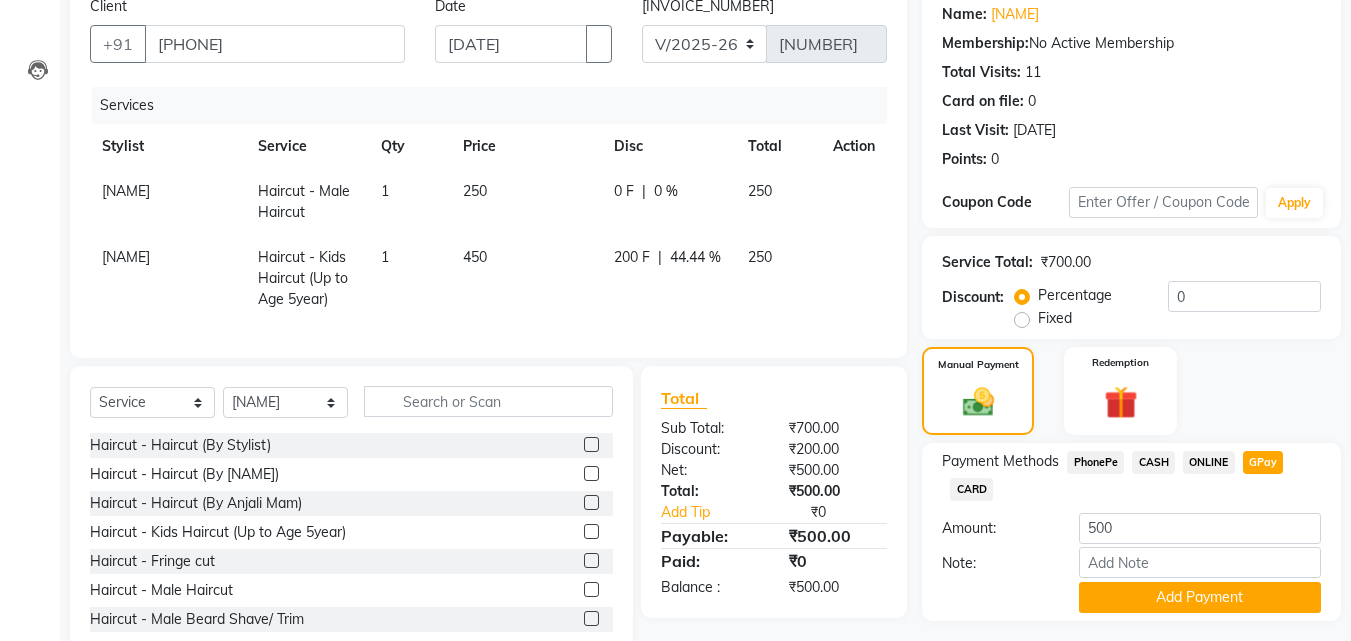 click on "Services Stylist Service Qty Price Disc Total Action Umesh Haircut - Male Haircut 1 250 0 F | 0 % 250 Umesh Haircut - Kids Haircut (Up to Age 5year) 1 450 200 F | 44.44 % 250" at bounding box center (488, 212) 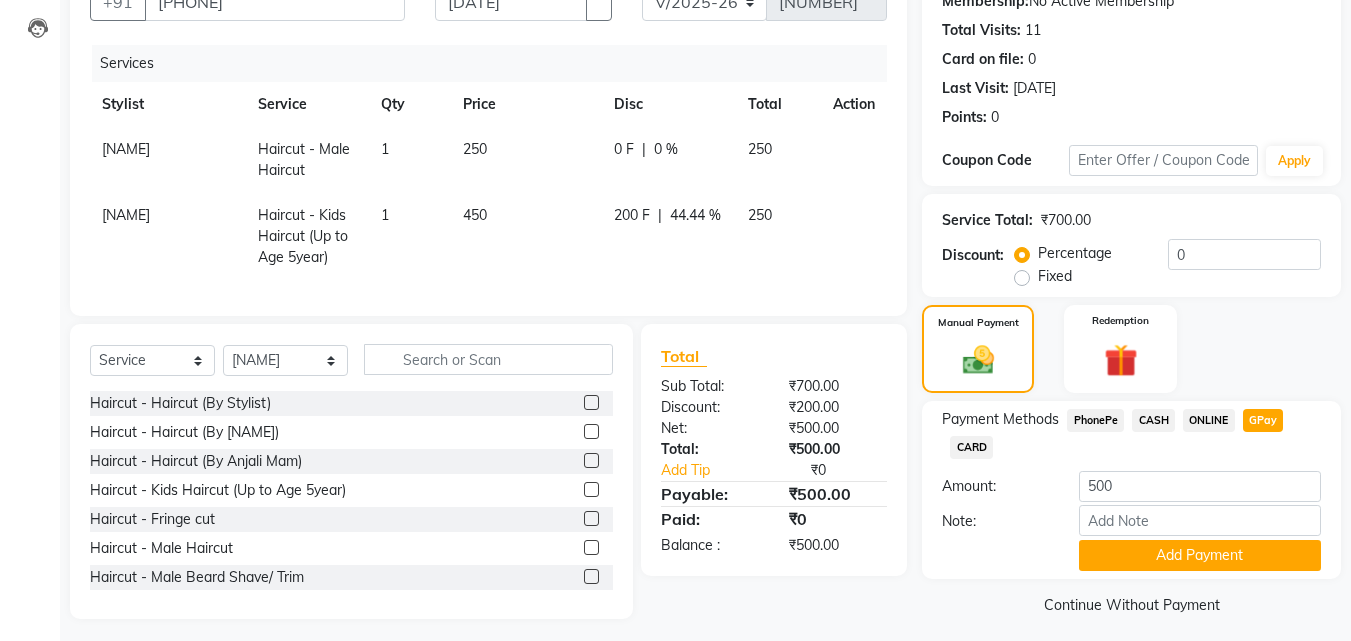 scroll, scrollTop: 226, scrollLeft: 0, axis: vertical 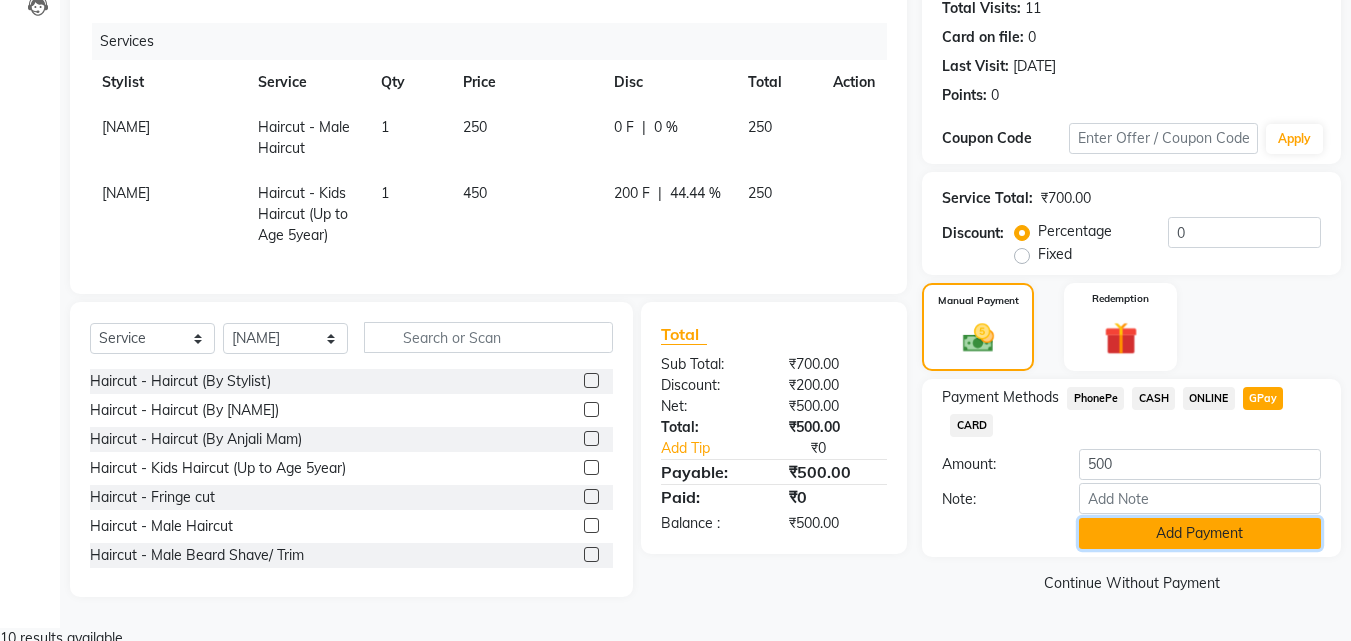click on "Add Payment" at bounding box center (1200, 533) 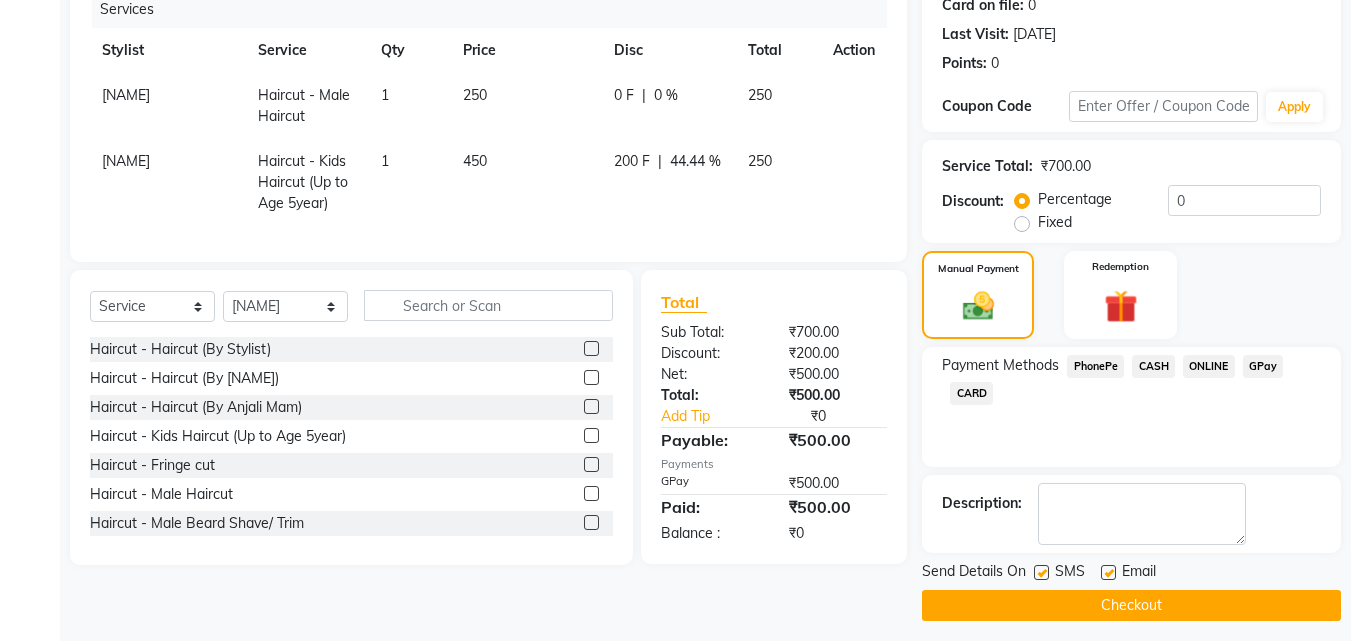 scroll, scrollTop: 275, scrollLeft: 0, axis: vertical 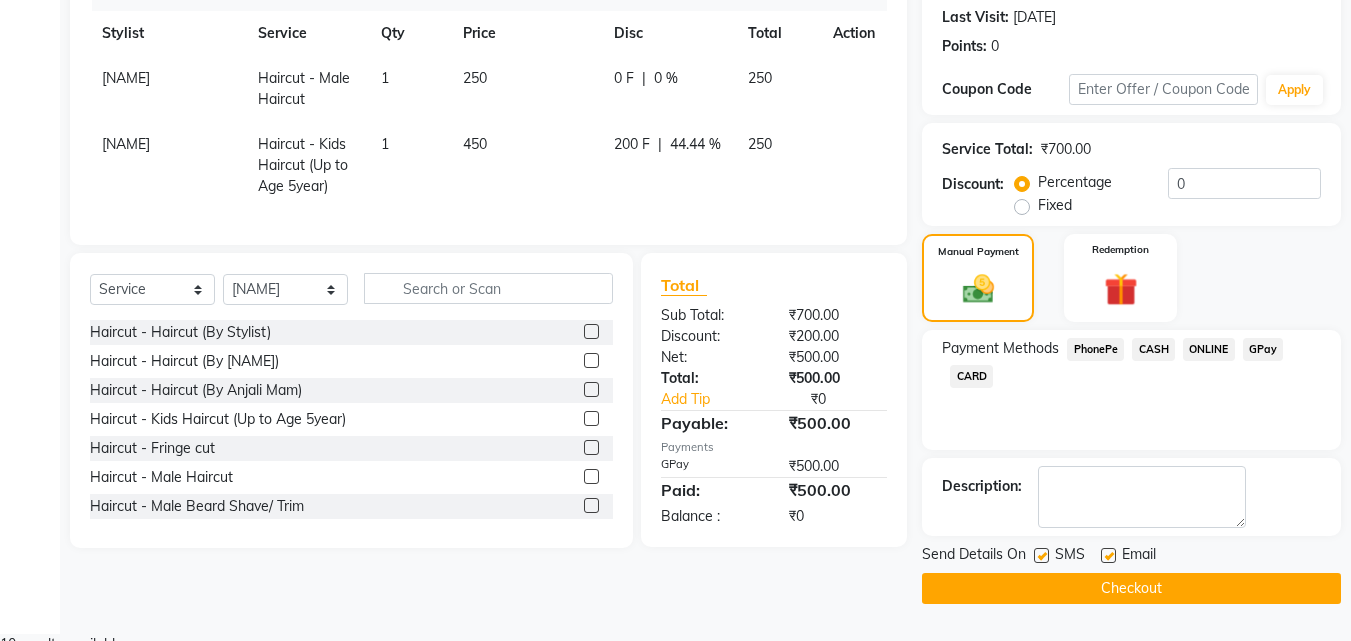 click at bounding box center [843, 466] 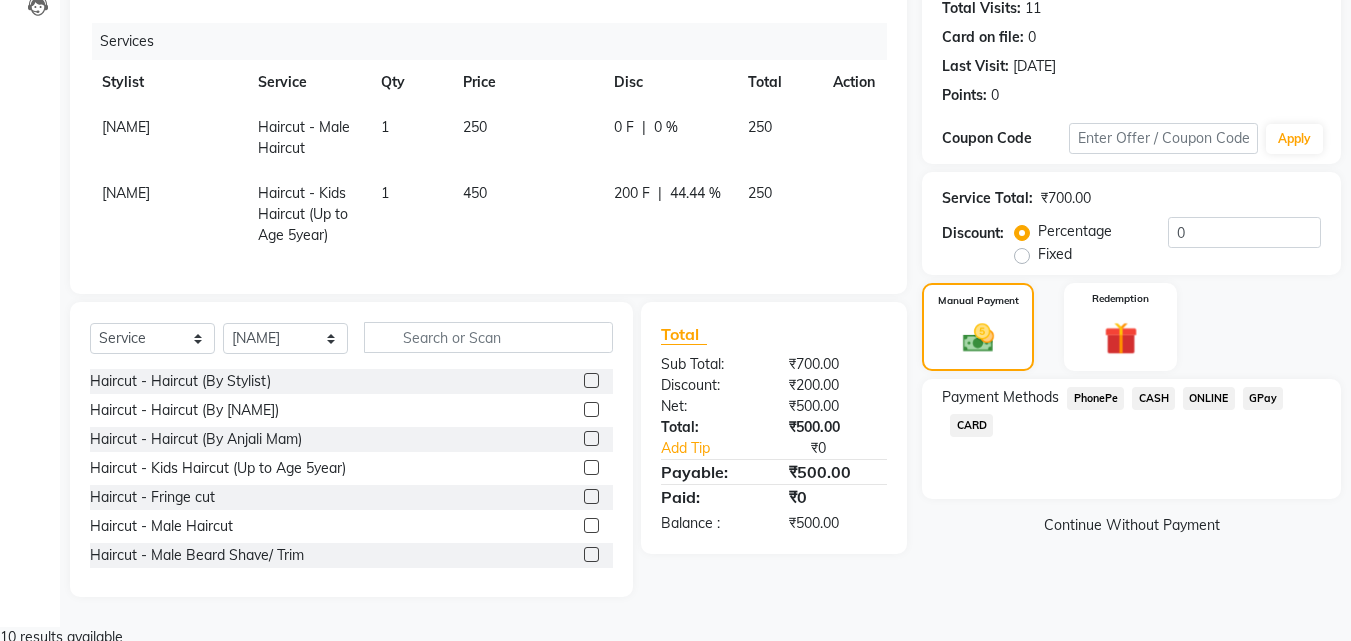 click on "CASH" at bounding box center [1095, 398] 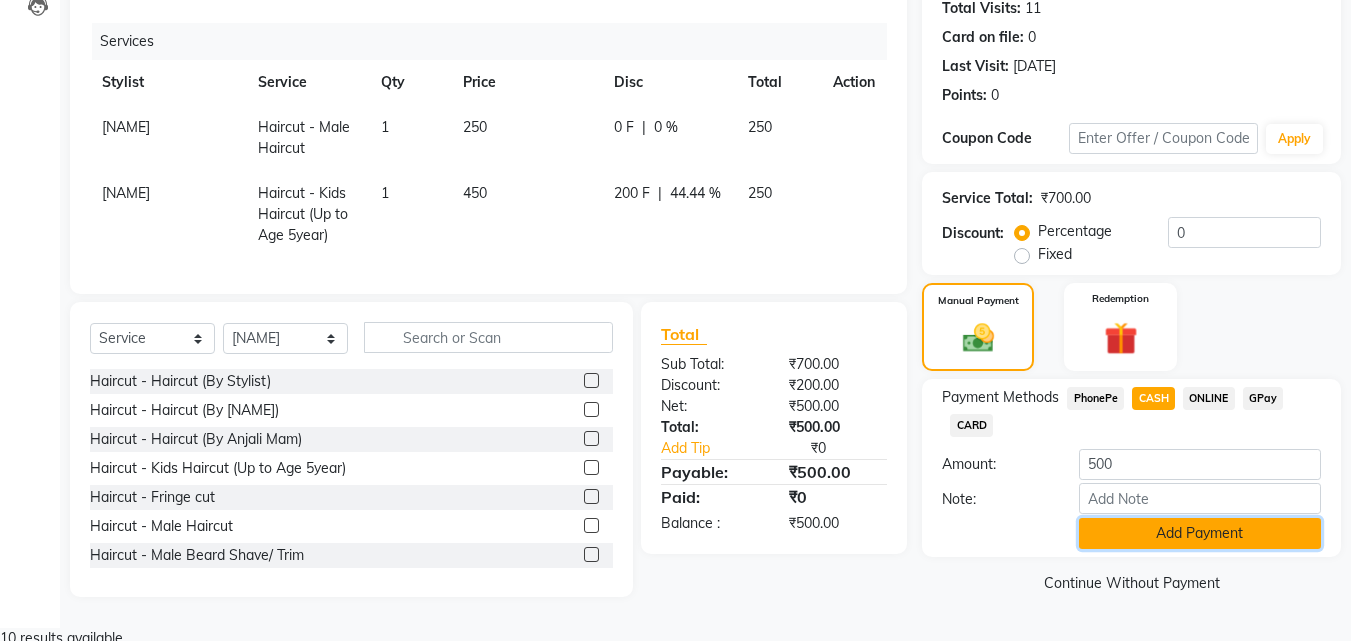 click on "Add Payment" at bounding box center [1200, 533] 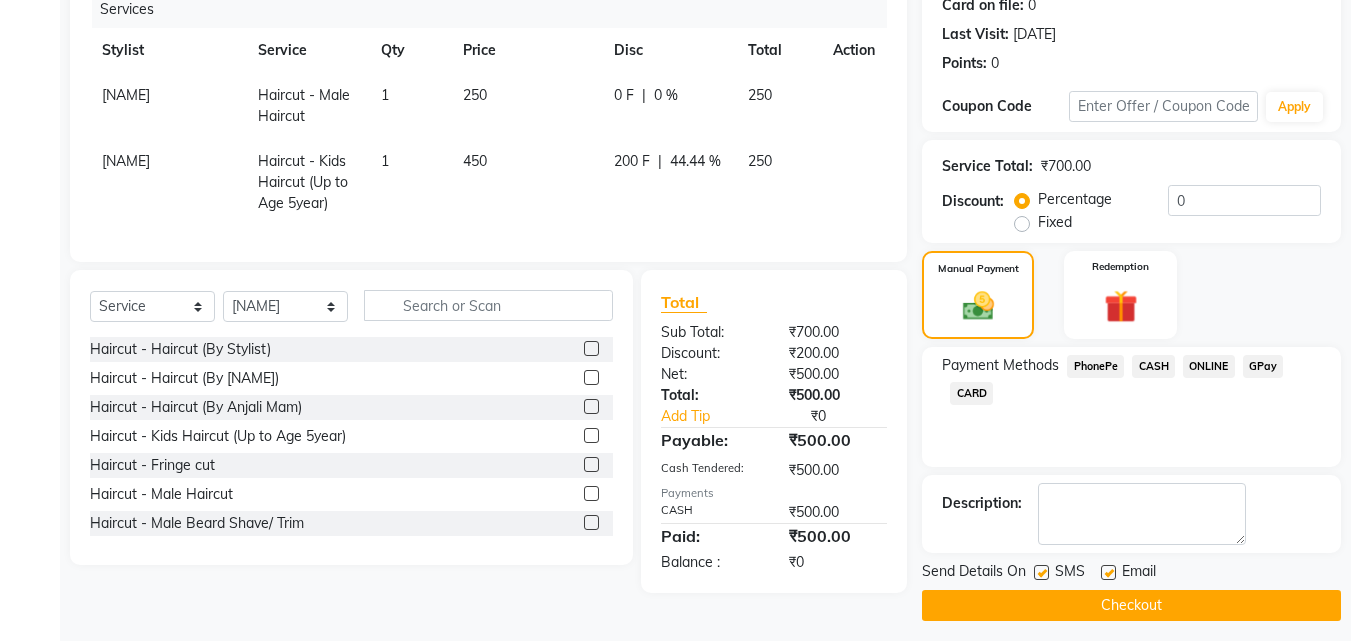 scroll, scrollTop: 275, scrollLeft: 0, axis: vertical 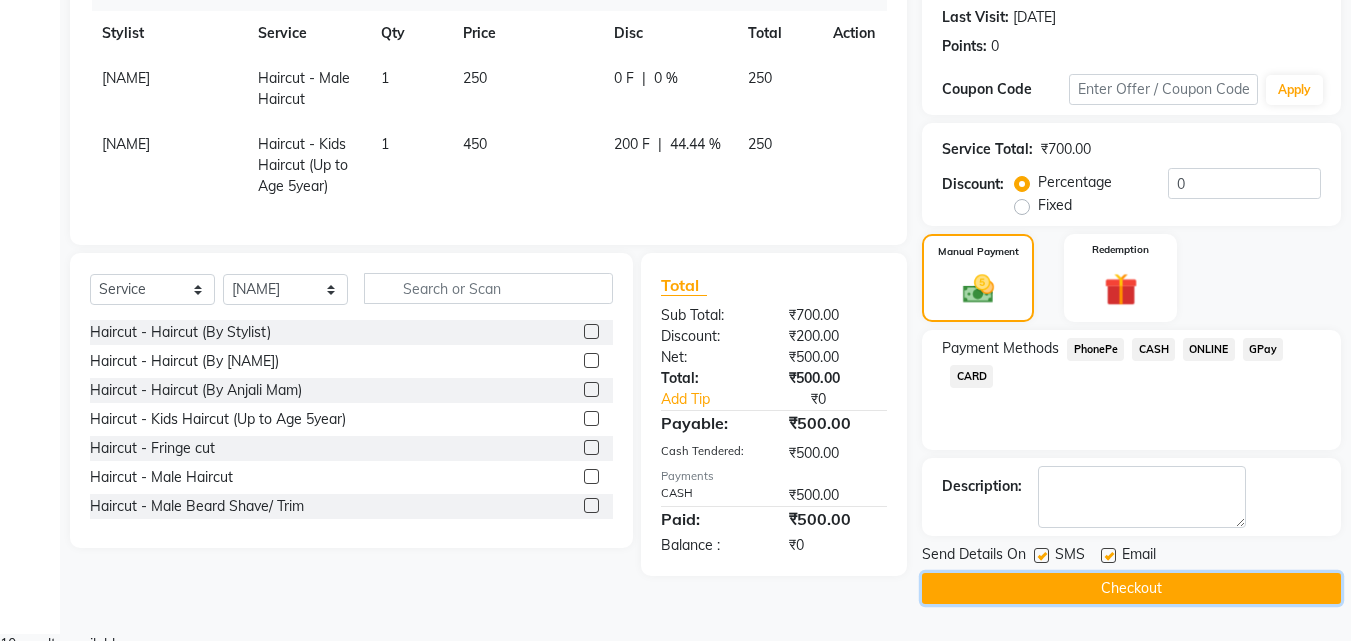 click on "Checkout" at bounding box center [1131, 588] 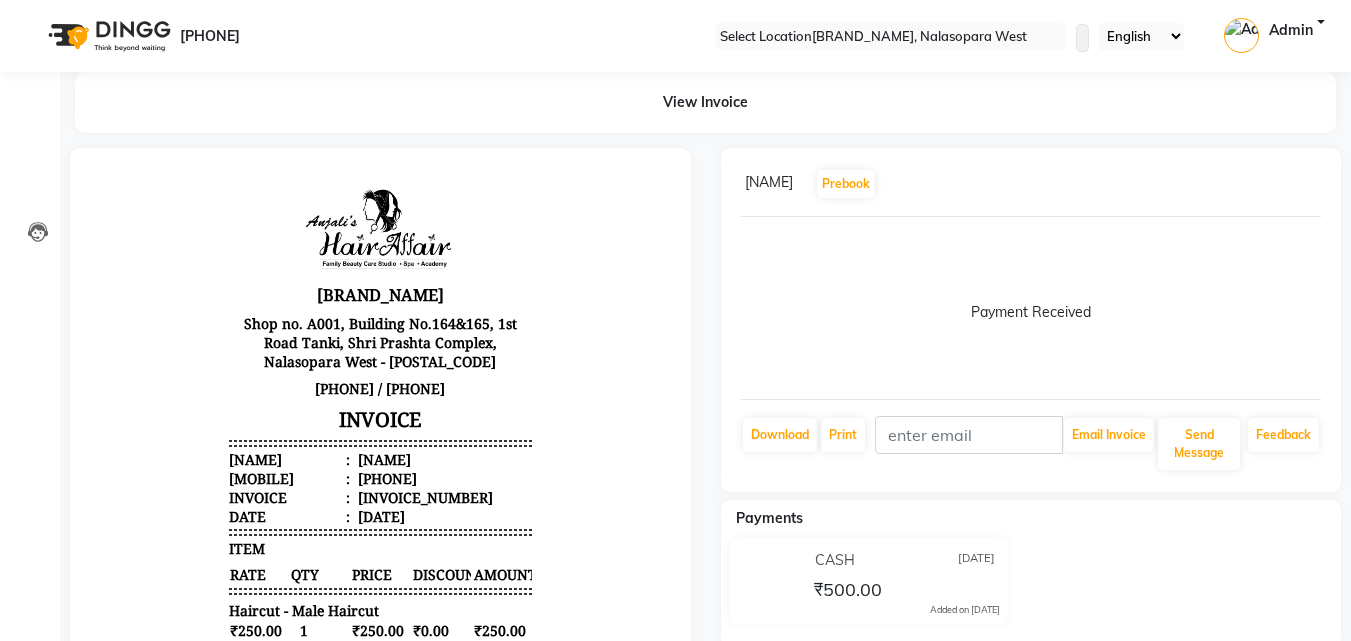 scroll, scrollTop: 0, scrollLeft: 0, axis: both 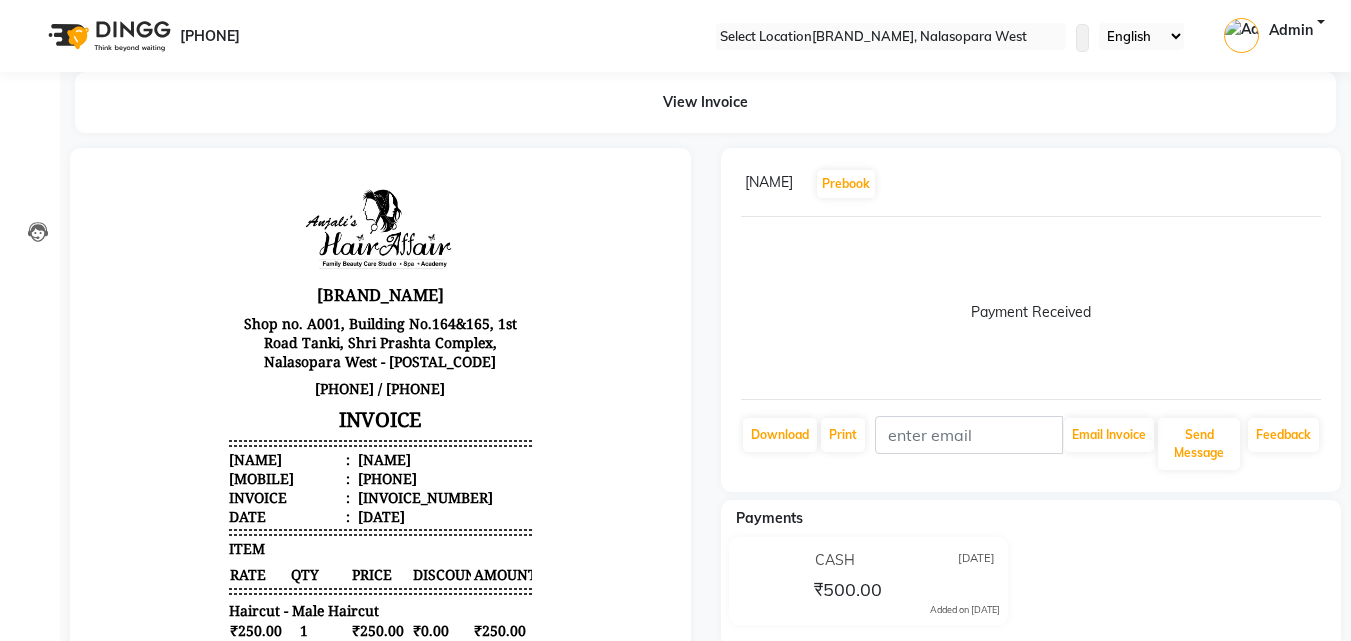 drag, startPoint x: 0, startPoint y: 2, endPoint x: 610, endPoint y: 119, distance: 621.11914 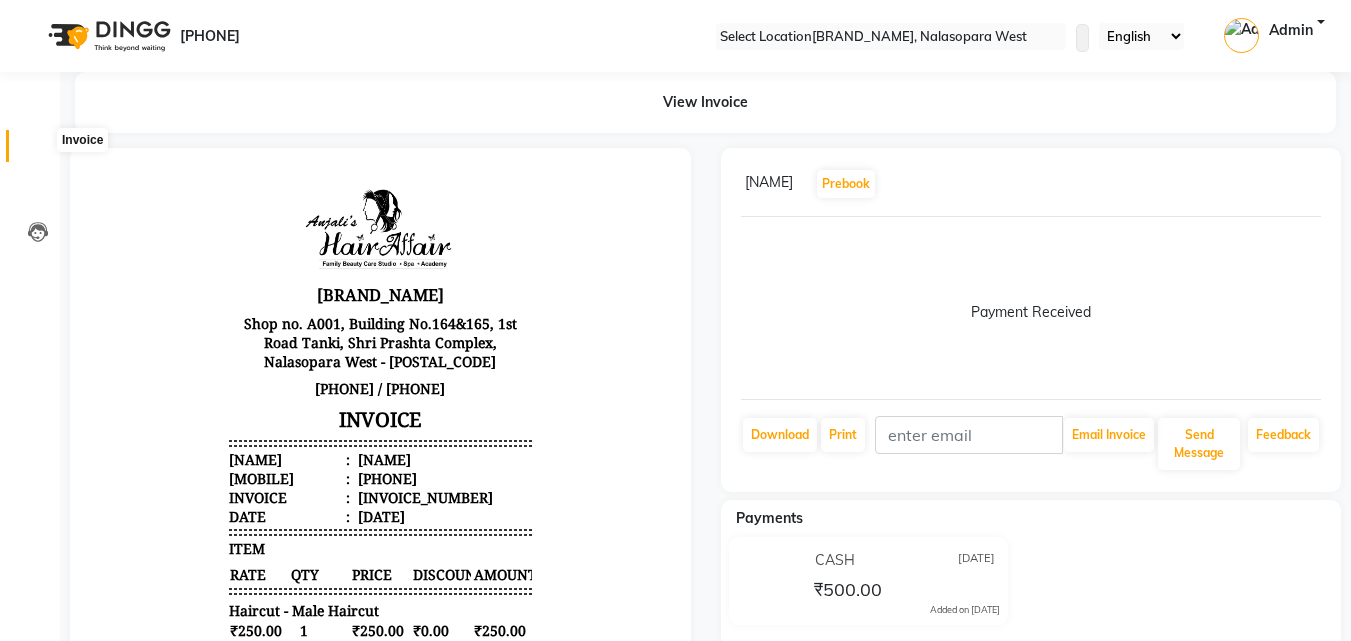 click at bounding box center [38, 151] 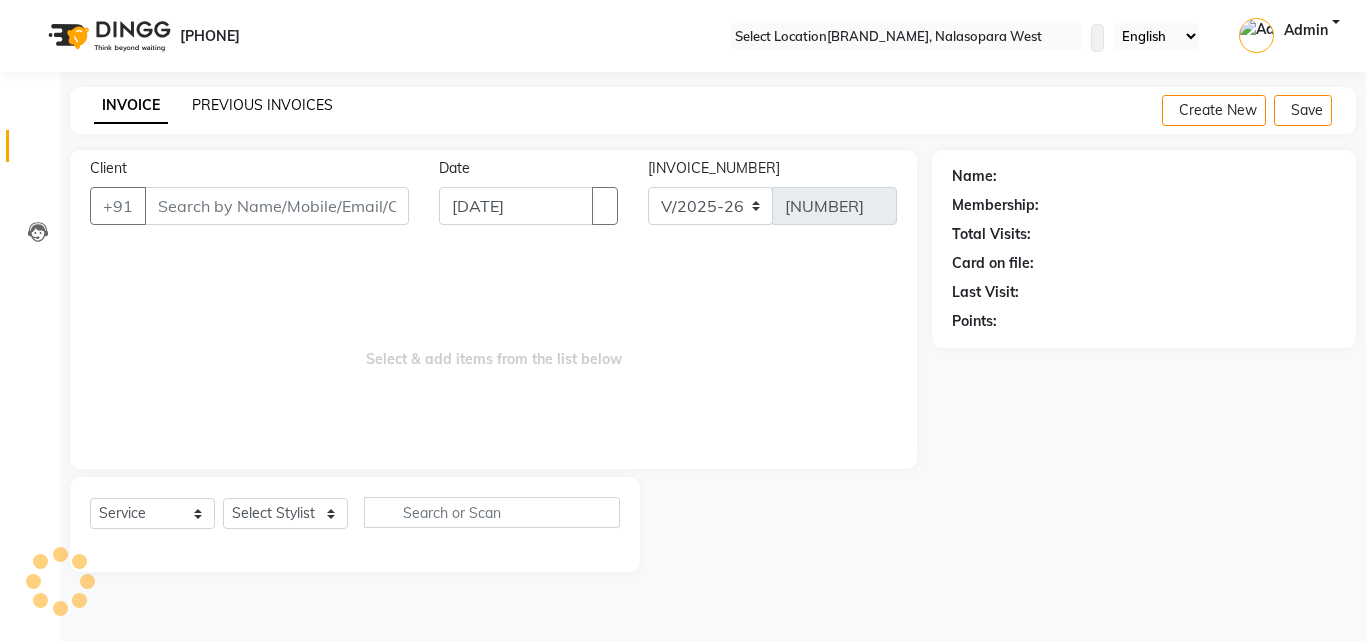 click on "[PREVIOUS_INVOICES_LABEL]" at bounding box center (262, 105) 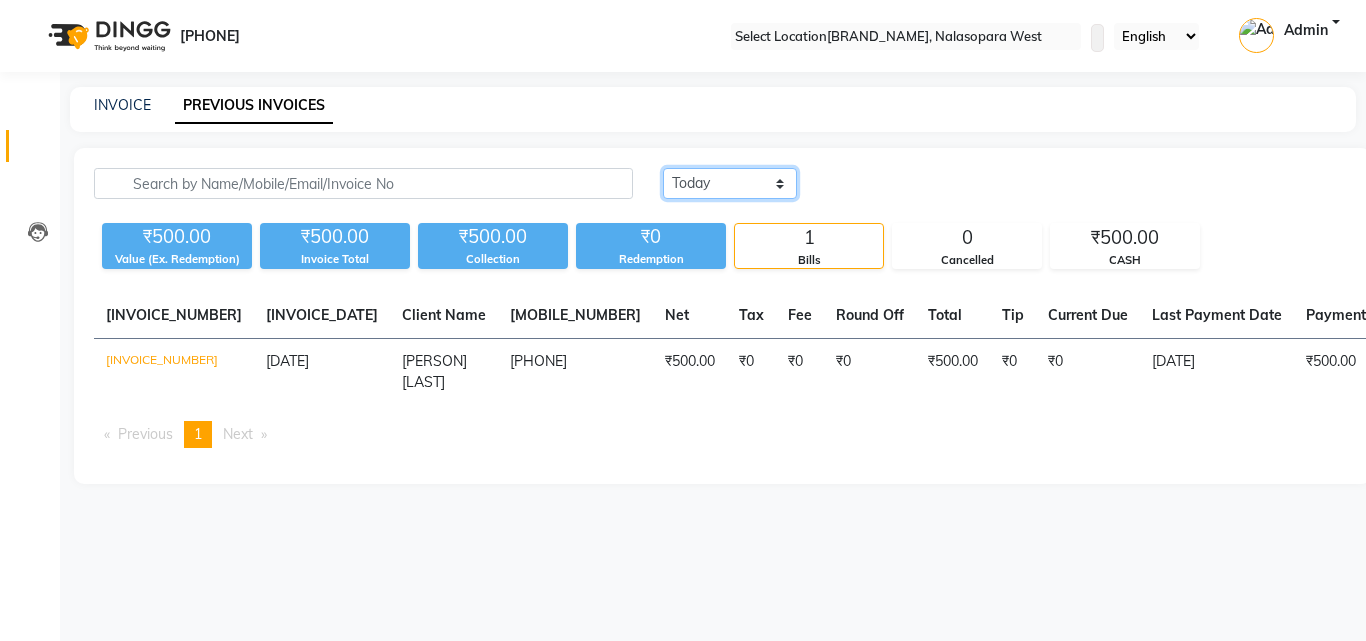 click on "Today Yesterday Custom Range" at bounding box center [730, 183] 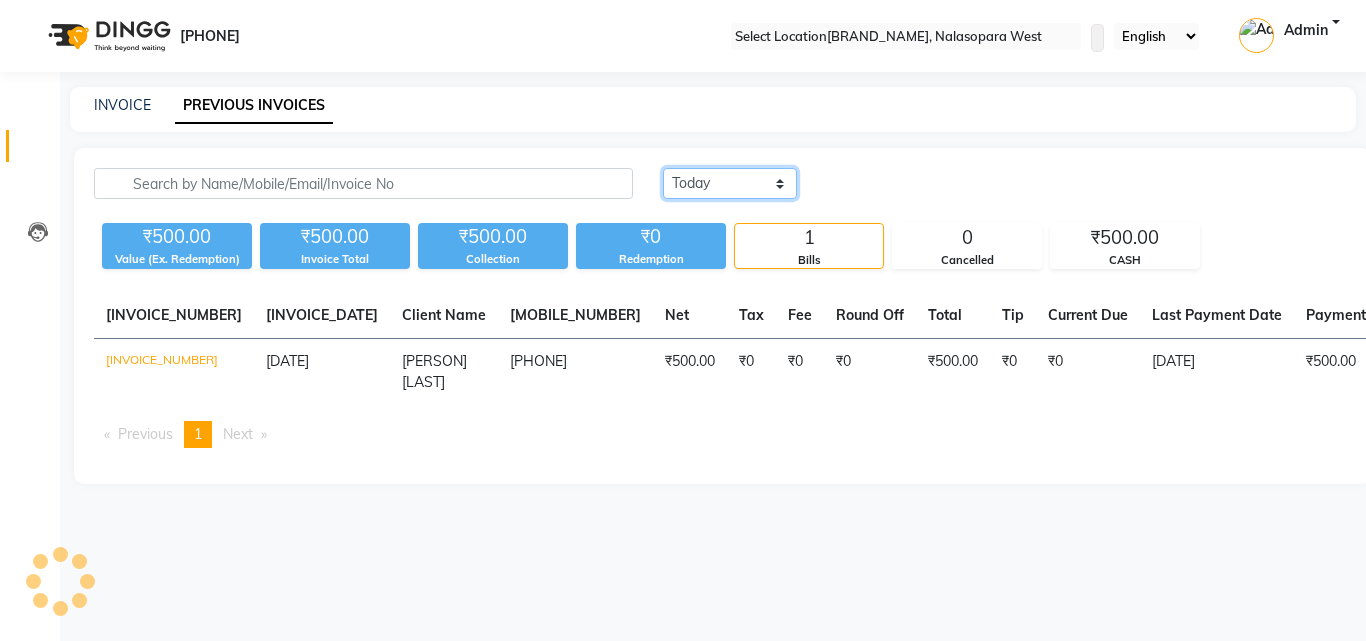 select on "yesterday" 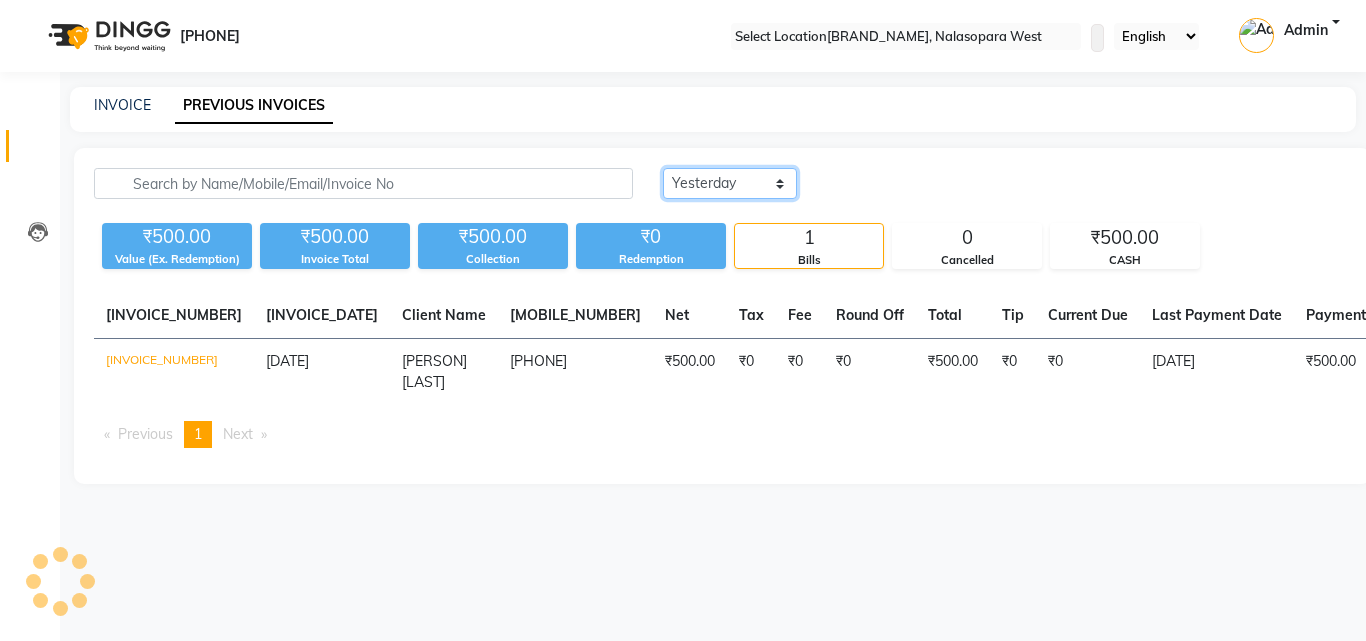 click on "Today Yesterday Custom Range" at bounding box center [730, 183] 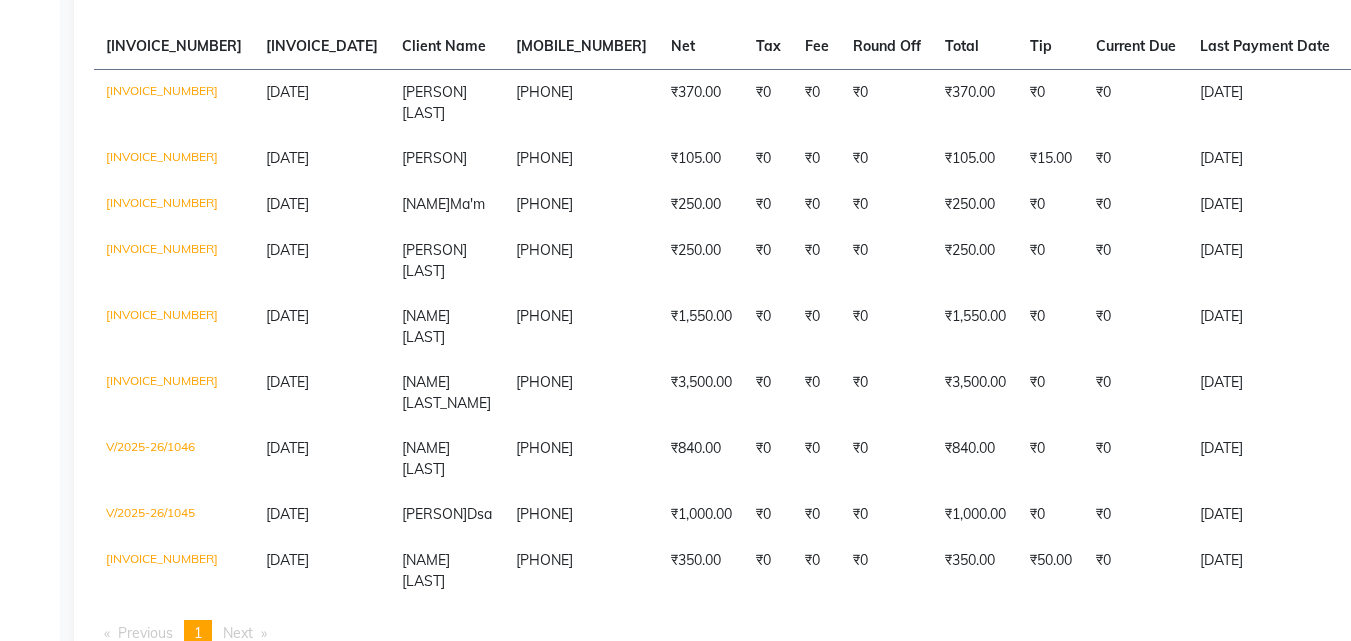 scroll, scrollTop: 291, scrollLeft: 0, axis: vertical 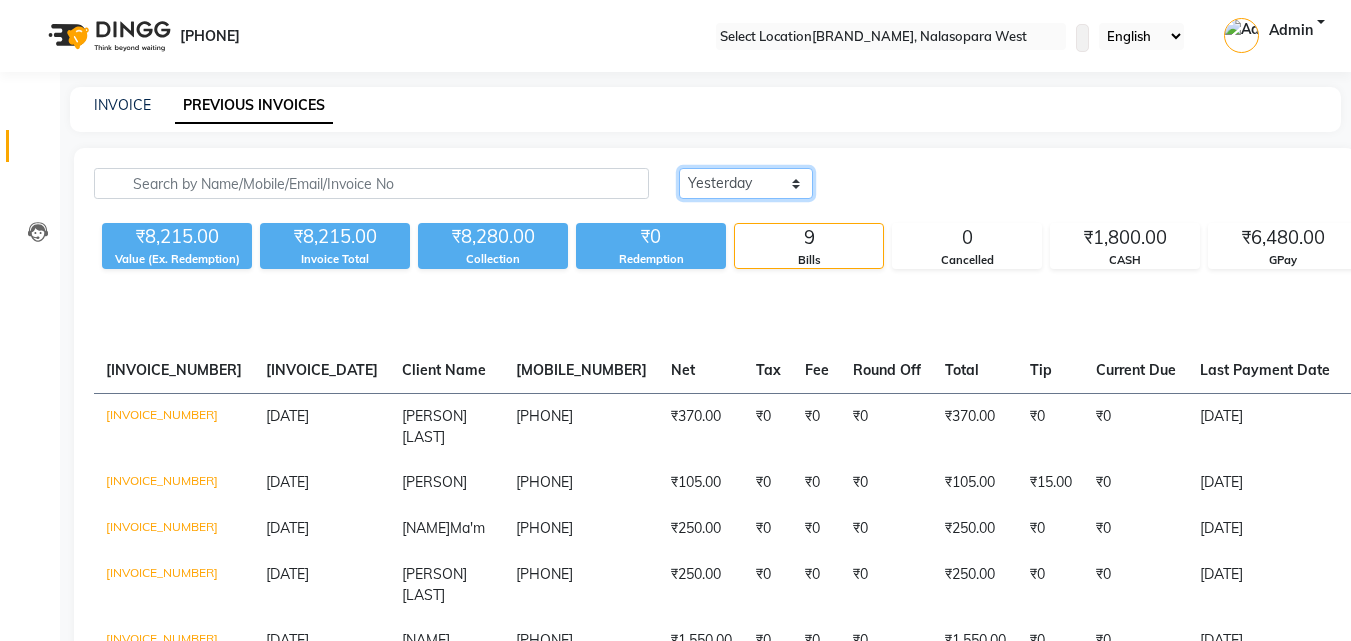click on "Today Yesterday Custom Range" at bounding box center [746, 183] 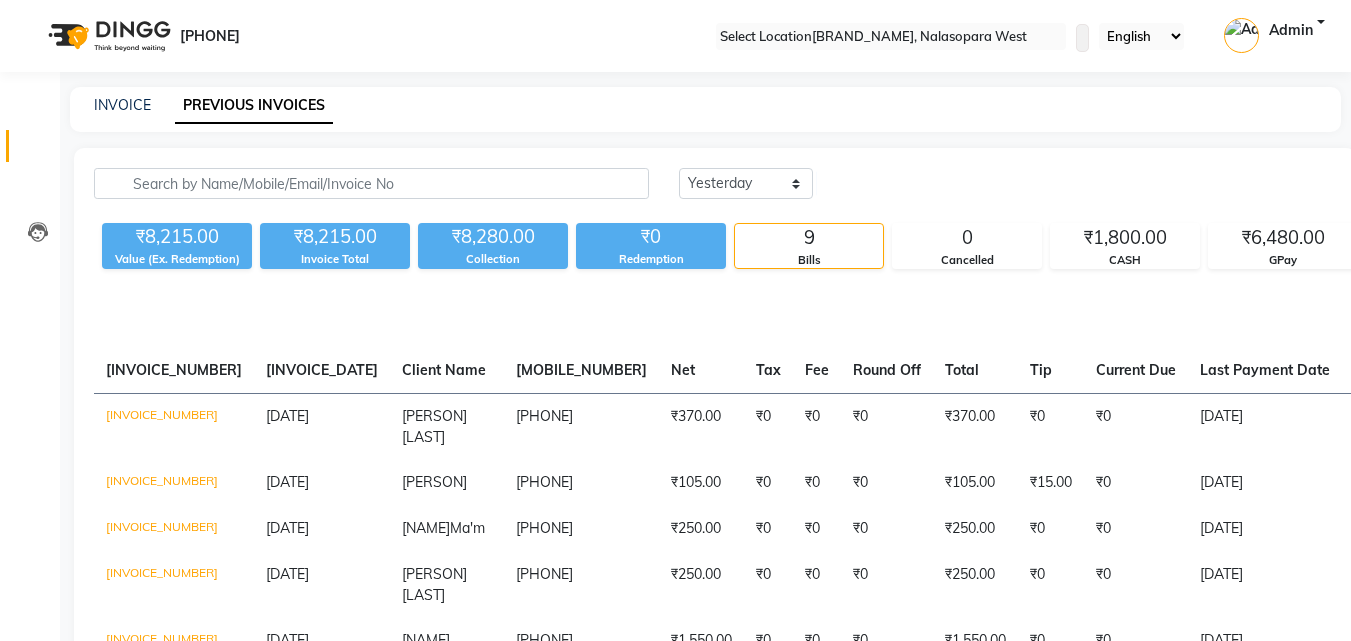 drag, startPoint x: 593, startPoint y: 168, endPoint x: 752, endPoint y: 129, distance: 163.71317 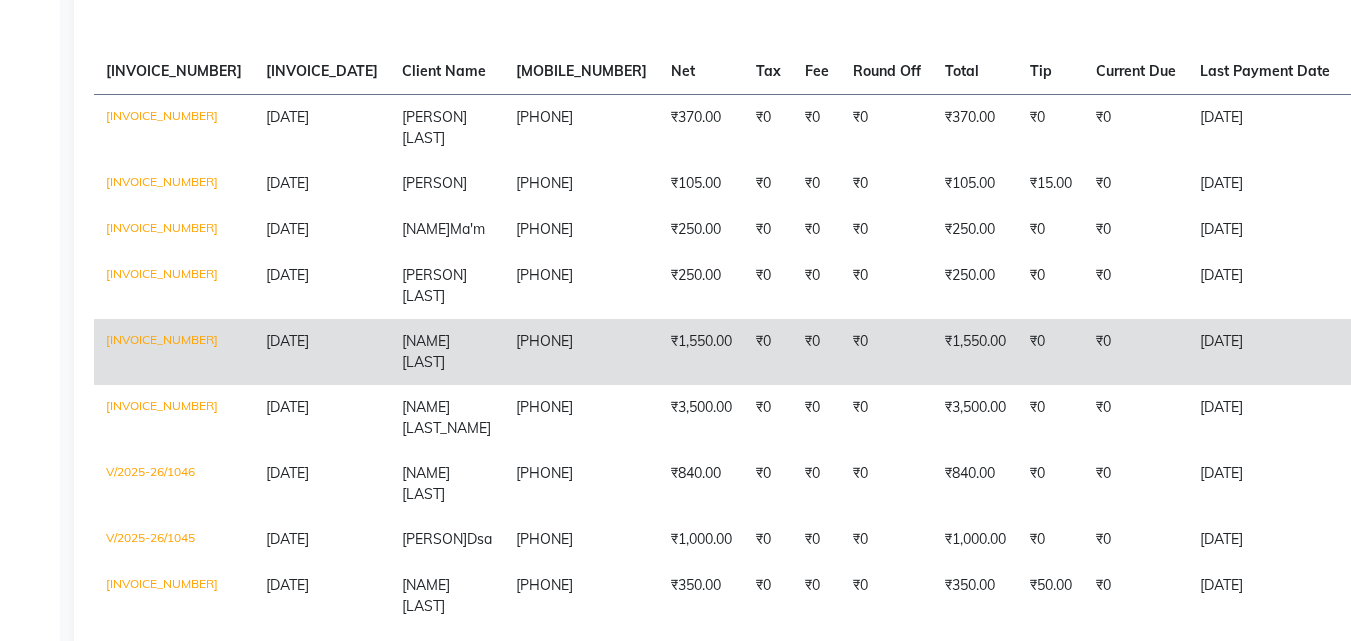 scroll, scrollTop: 300, scrollLeft: 0, axis: vertical 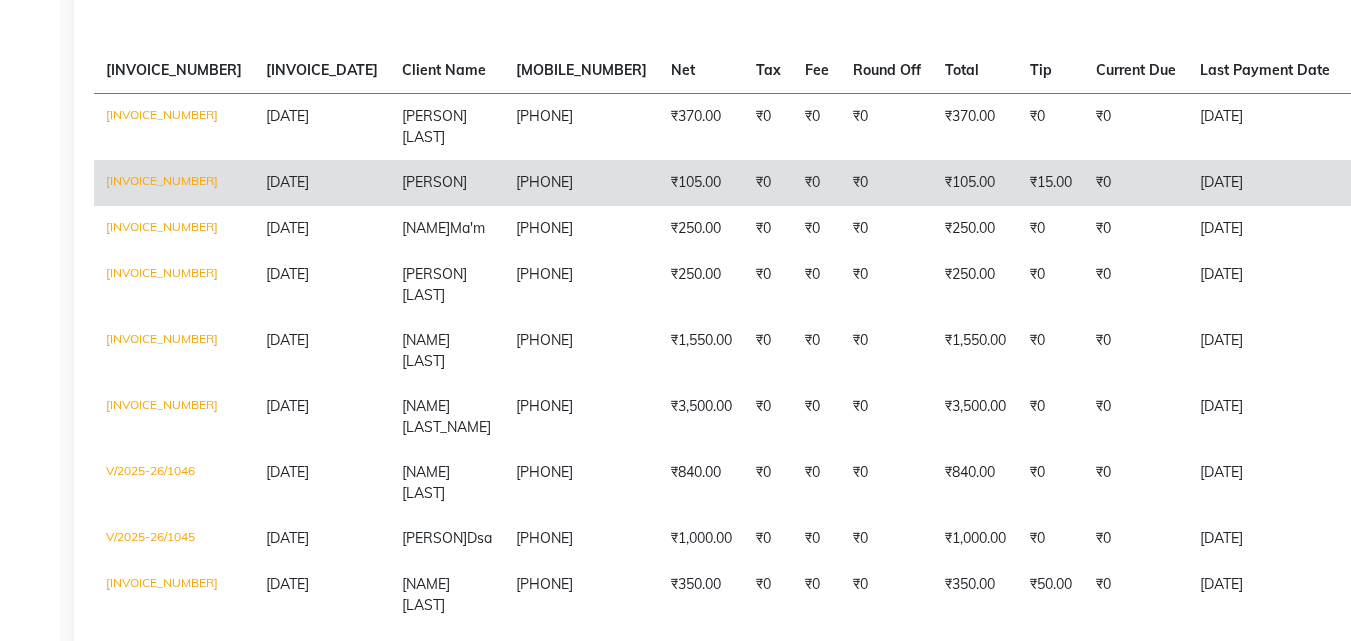 click on "₹15.00" at bounding box center [1051, 126] 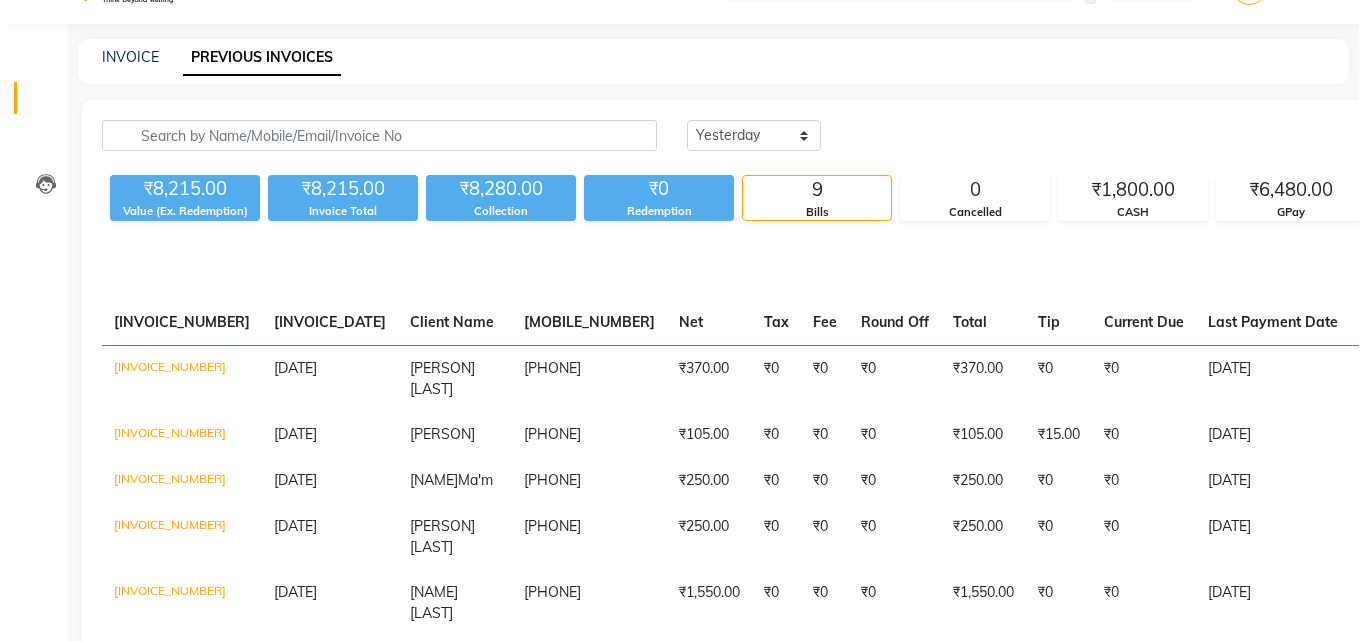 scroll, scrollTop: 0, scrollLeft: 0, axis: both 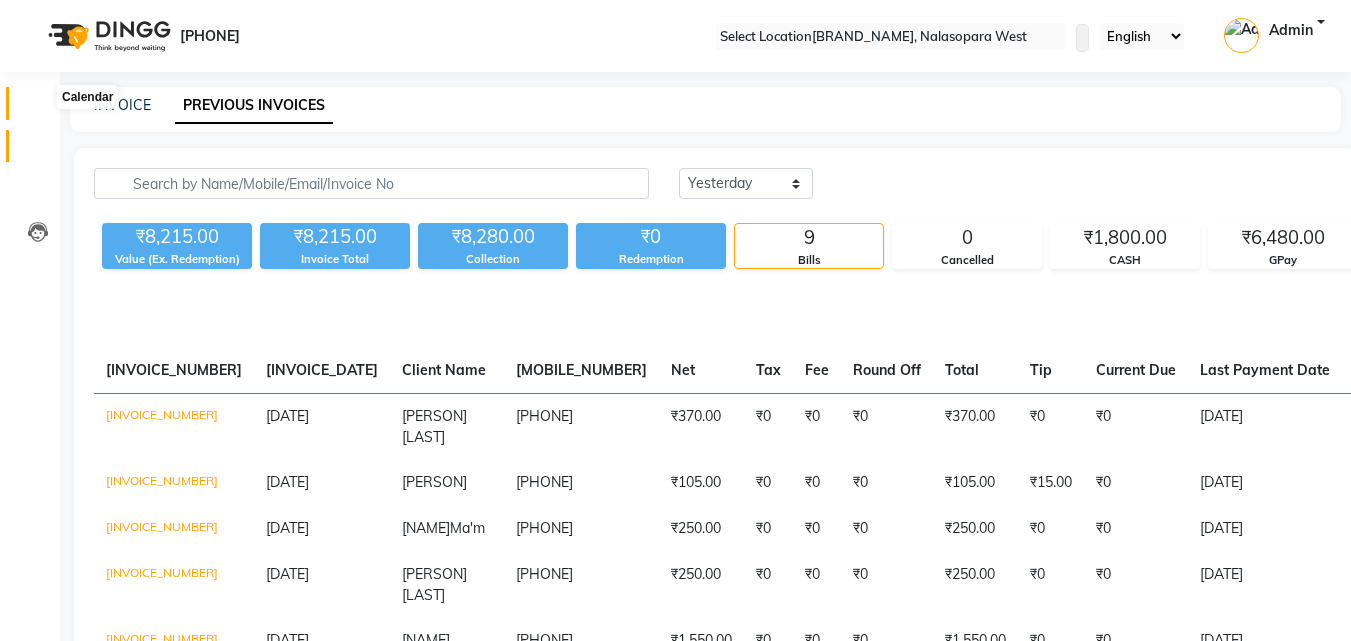click at bounding box center (38, 108) 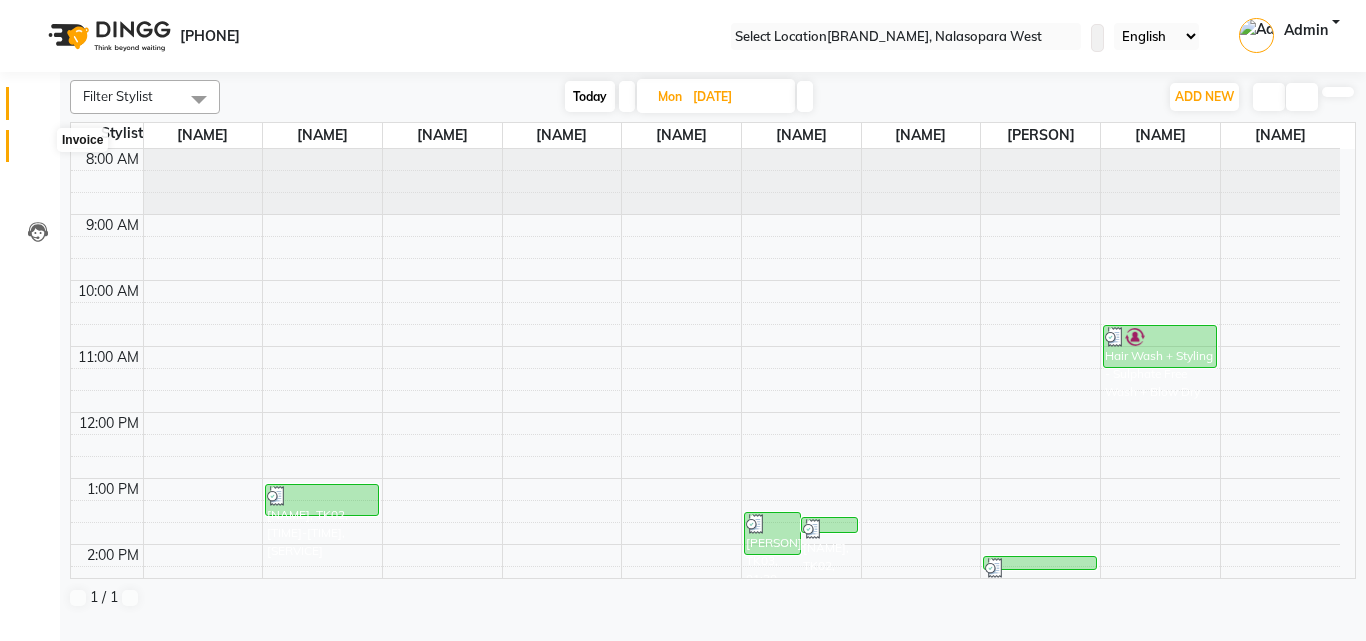click at bounding box center [38, 151] 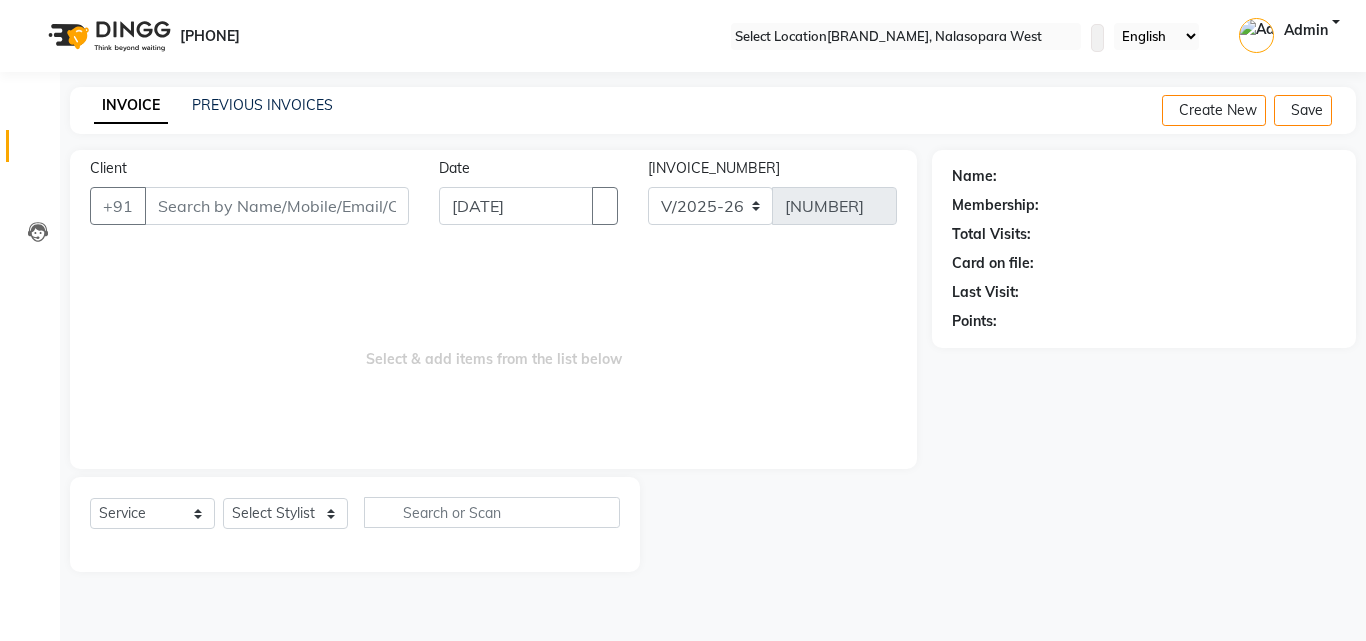 click on "INVOICE PREVIOUS INVOICES Create New   Save" at bounding box center (713, 110) 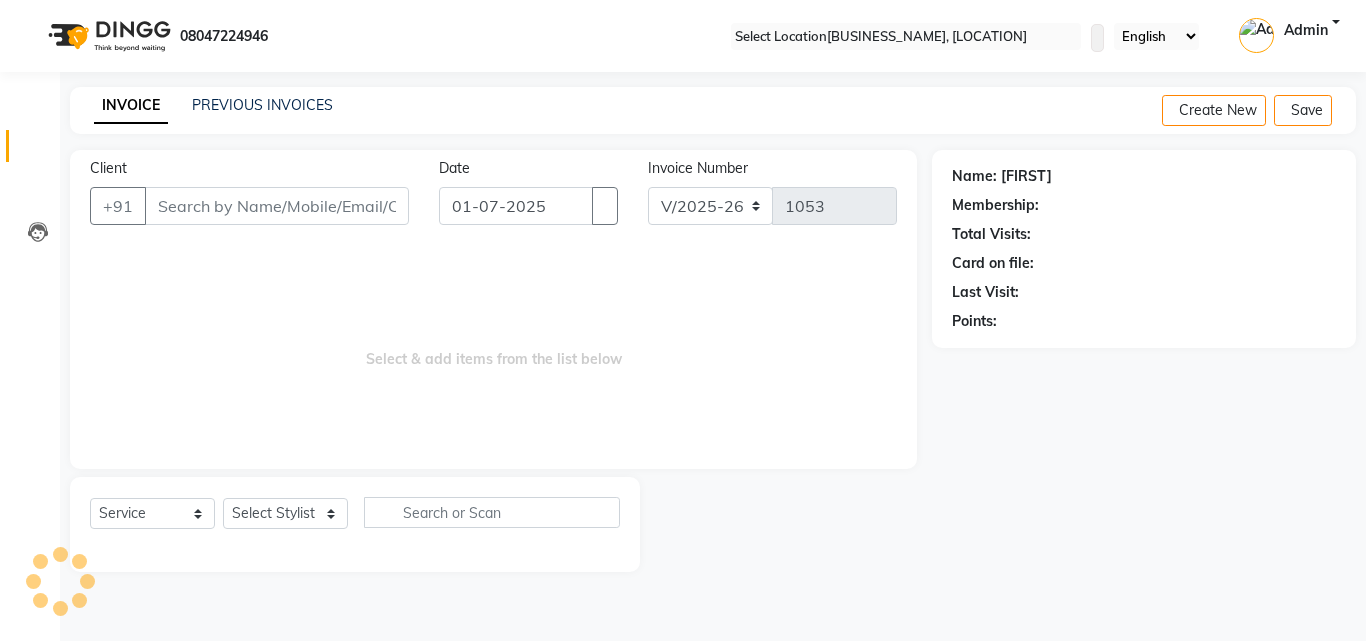 scroll, scrollTop: 0, scrollLeft: 0, axis: both 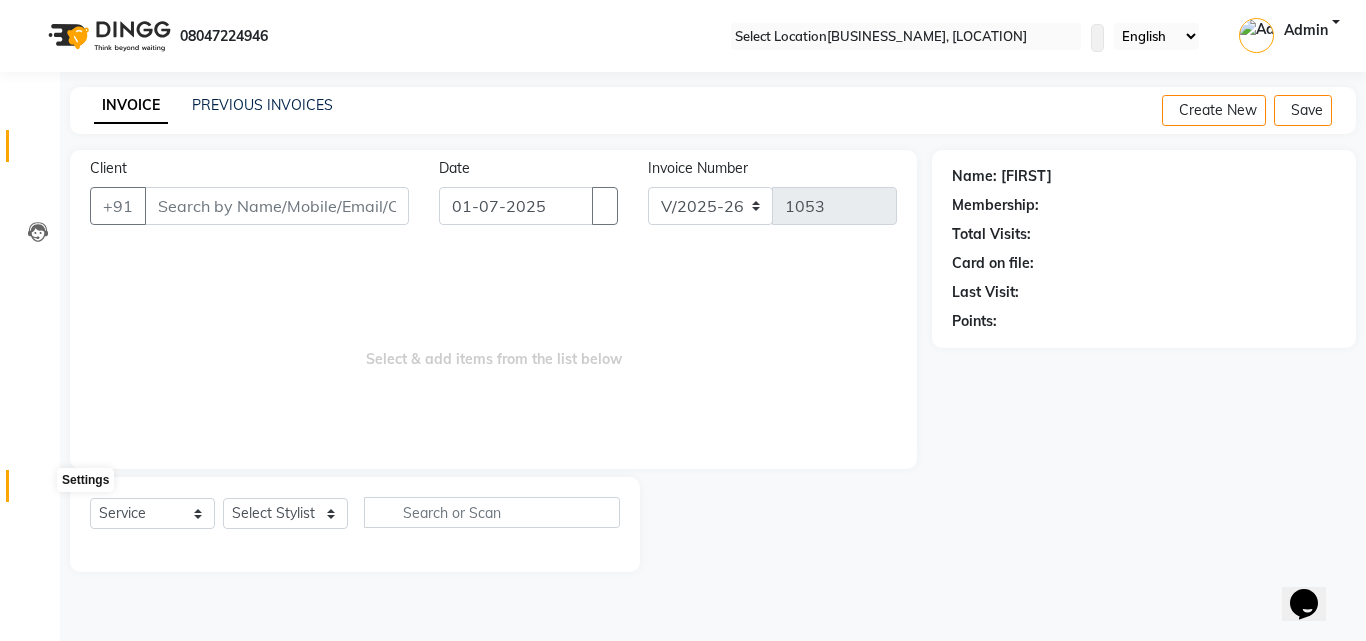 click at bounding box center (37, 491) 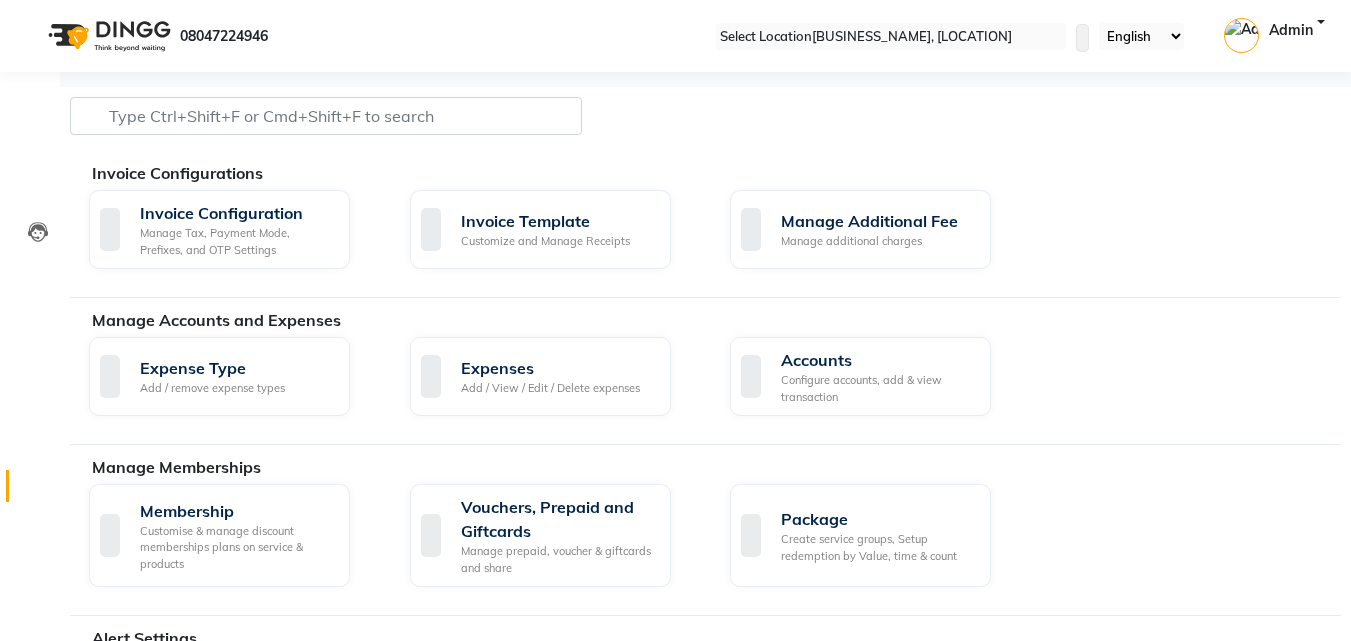 click on "[REPORTS_LABEL]" at bounding box center (30, 443) 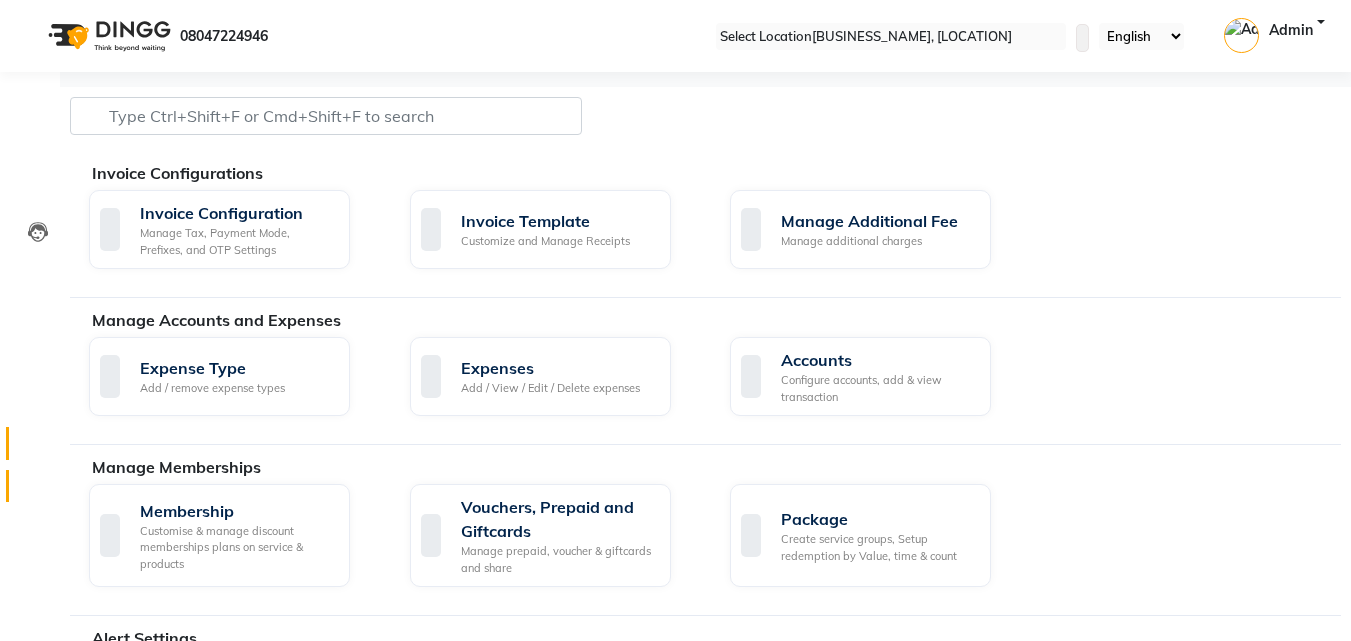 click at bounding box center (37, 448) 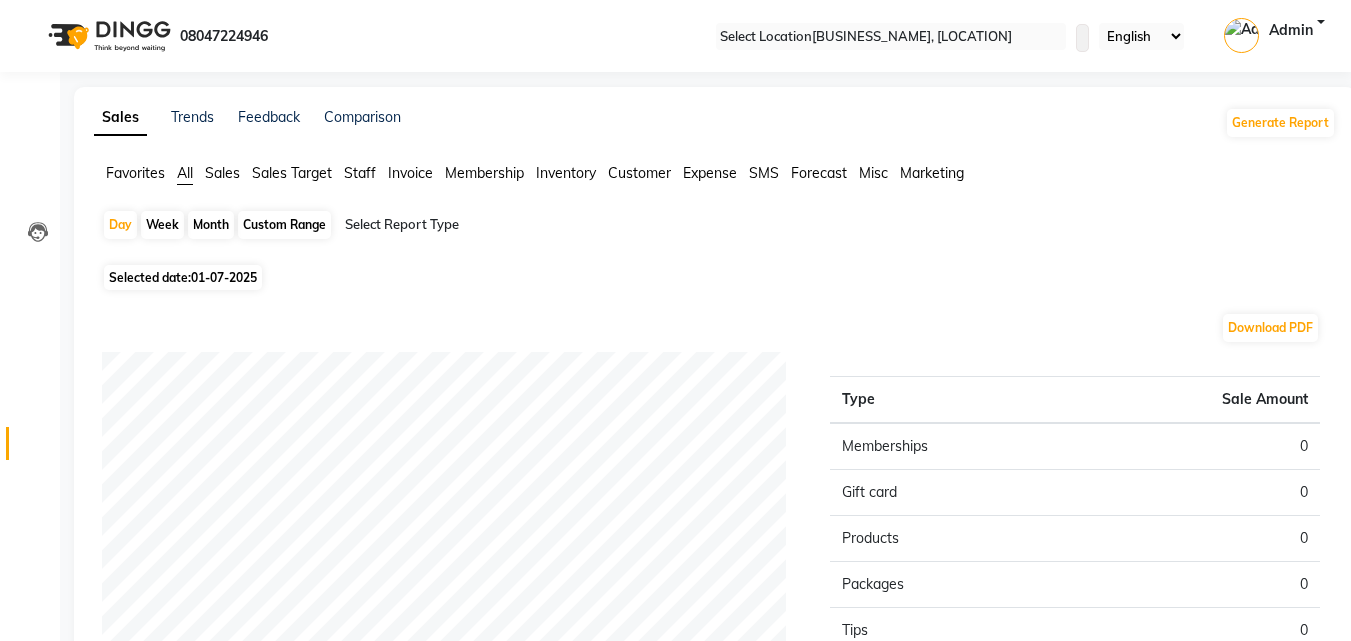 click on "Favorites All Sales Sales Target Staff Invoice Membership Inventory Customer Expense SMS Forecast Misc Marketing" at bounding box center (715, 174) 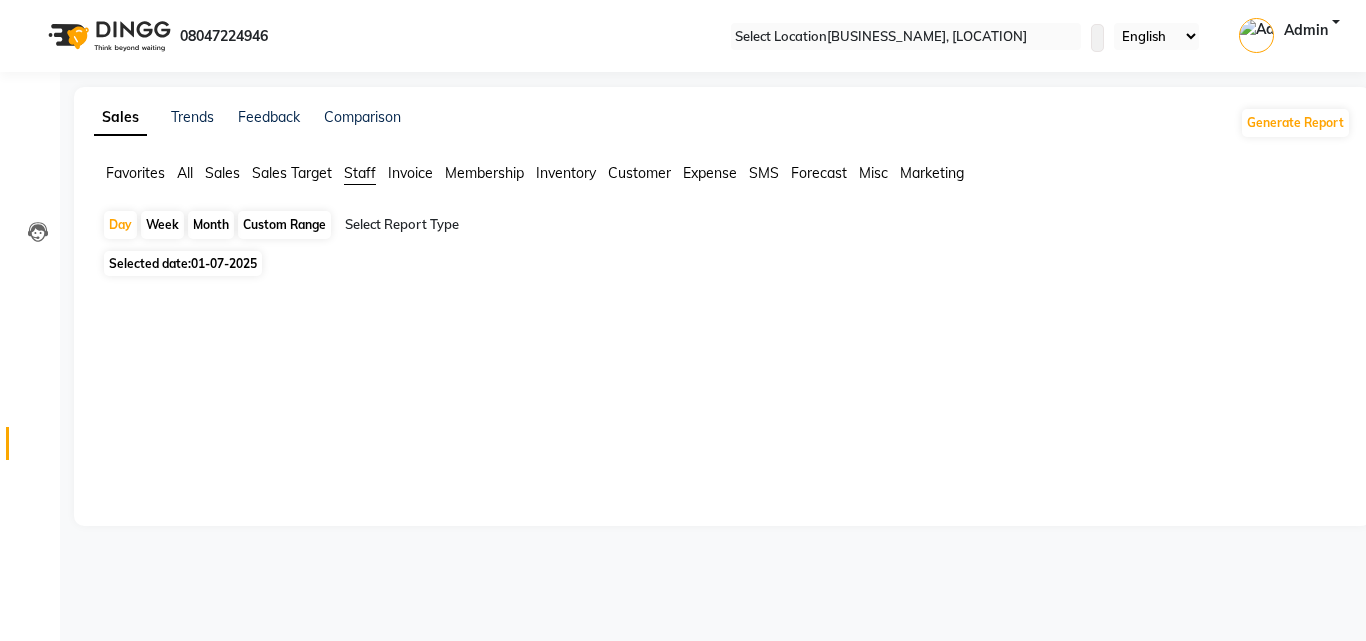 click on "[DATE]" at bounding box center (224, 263) 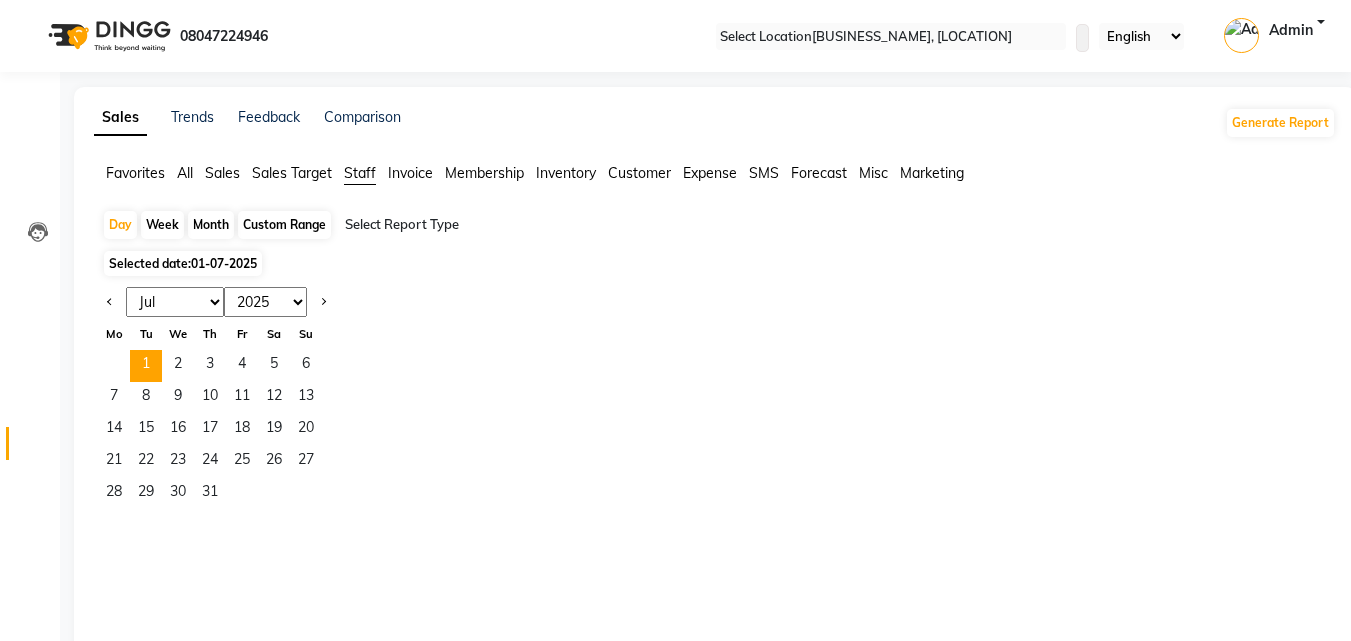 click on "Jan Feb Mar Apr May Jun Jul Aug Sep Oct Nov Dec" at bounding box center (175, 302) 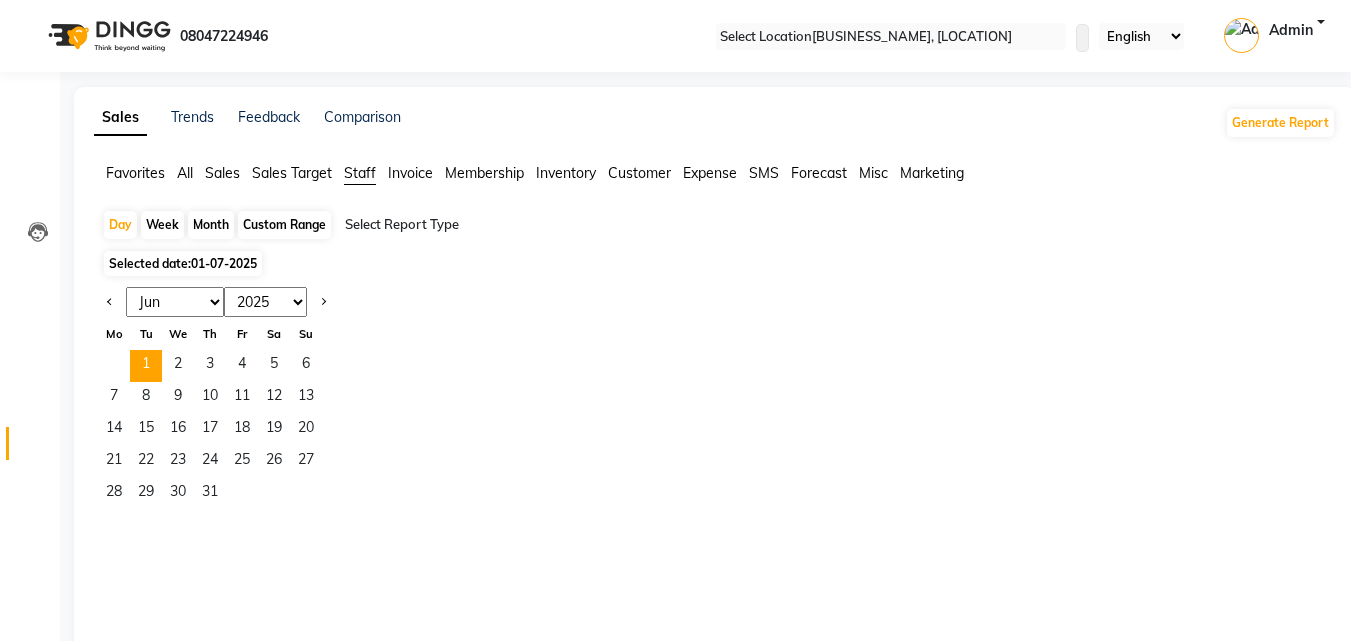 click on "Jan Feb Mar Apr May Jun Jul Aug Sep Oct Nov Dec" at bounding box center [175, 302] 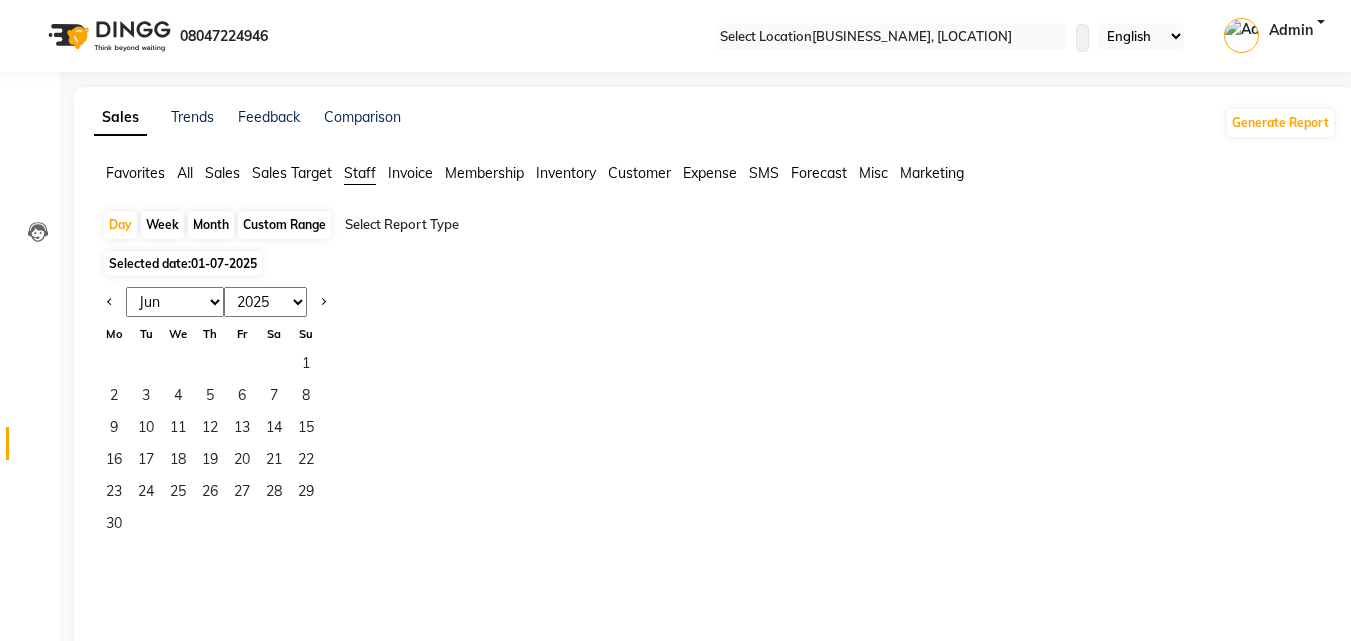 click on "30" at bounding box center [210, 528] 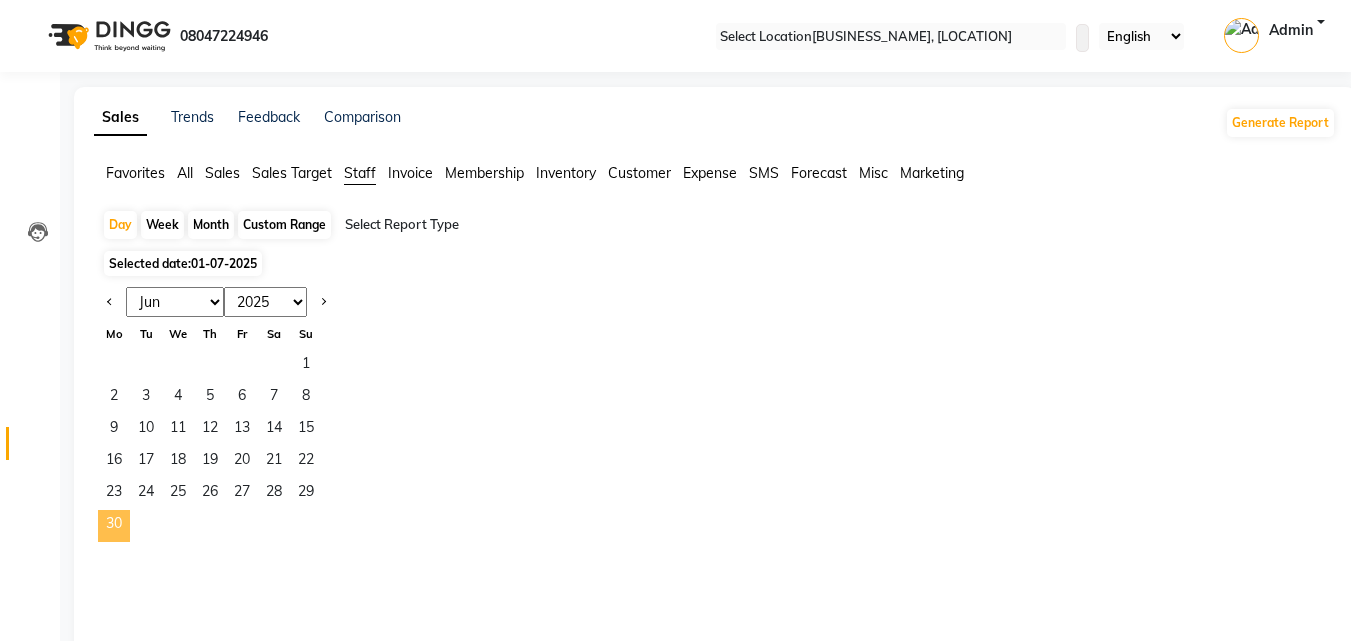 click on "30" at bounding box center (114, 526) 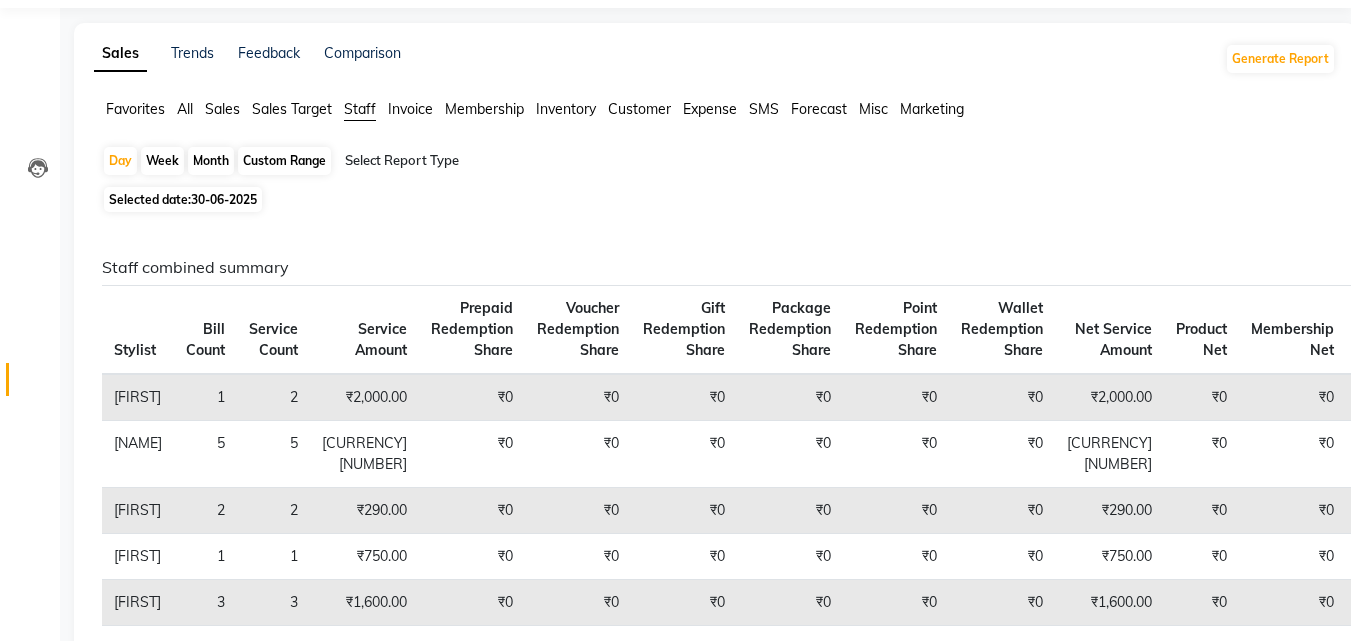 scroll, scrollTop: 100, scrollLeft: 0, axis: vertical 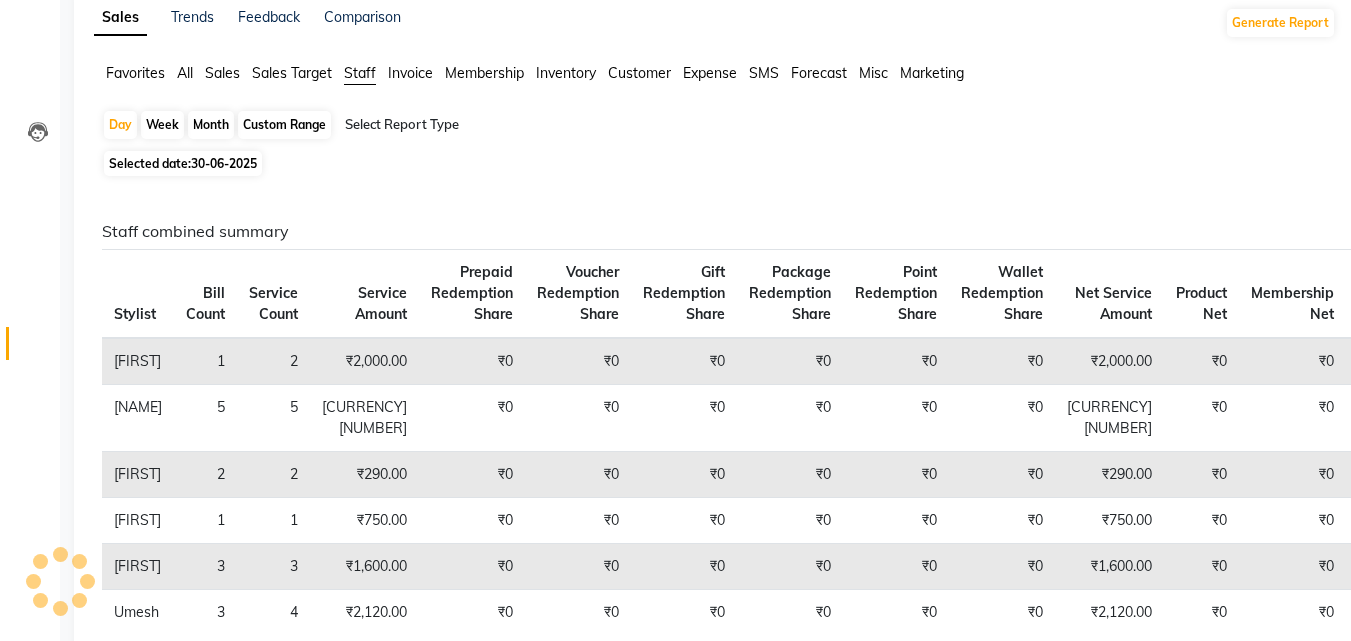 drag, startPoint x: 466, startPoint y: 457, endPoint x: 927, endPoint y: 159, distance: 548.9308 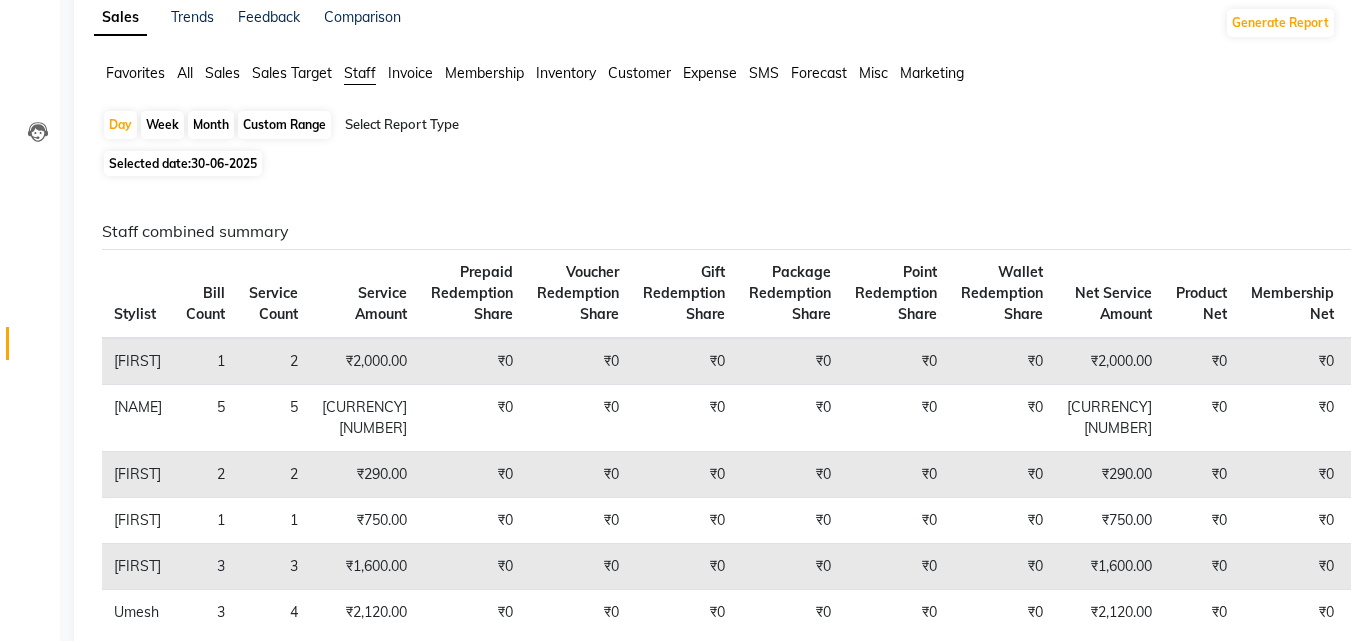 drag, startPoint x: 954, startPoint y: 67, endPoint x: 958, endPoint y: 48, distance: 19.416489 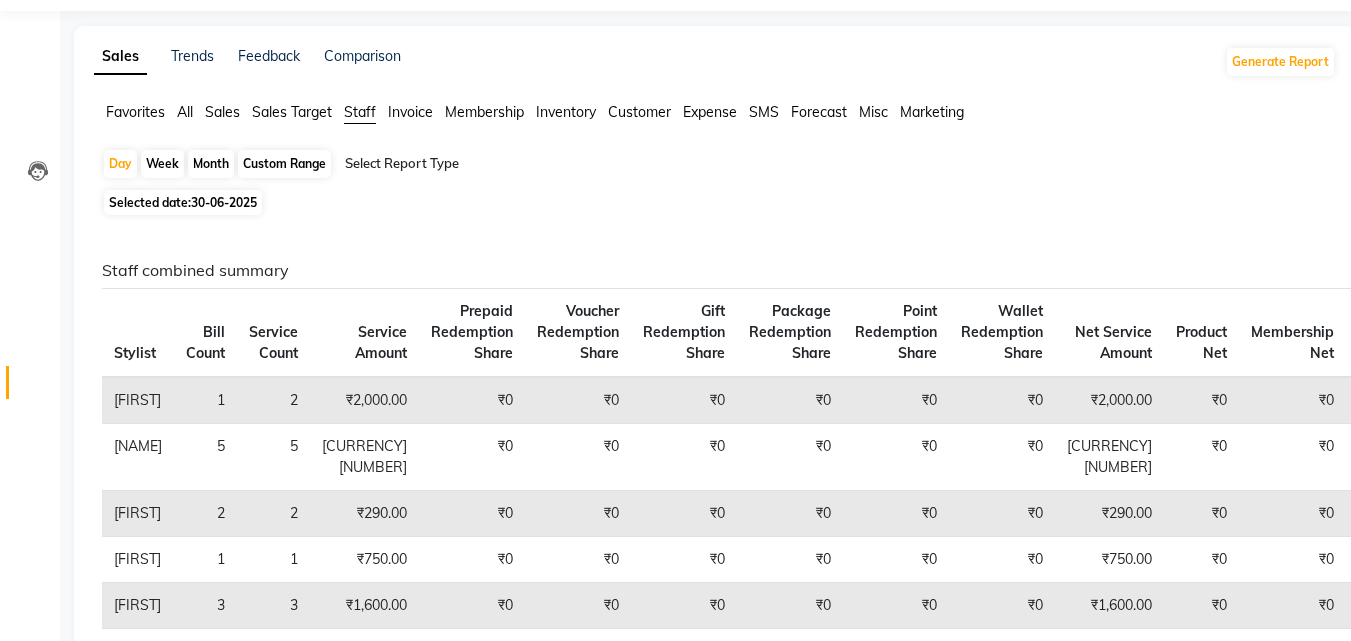 scroll, scrollTop: 0, scrollLeft: 0, axis: both 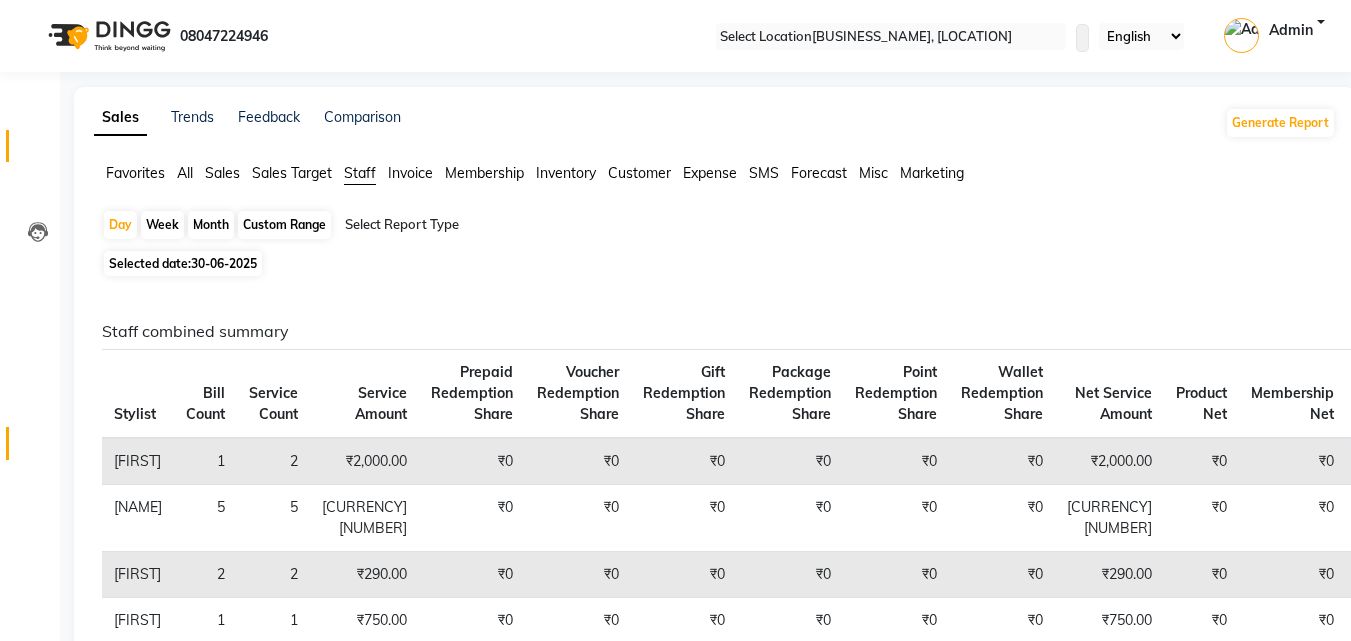 click at bounding box center [37, 151] 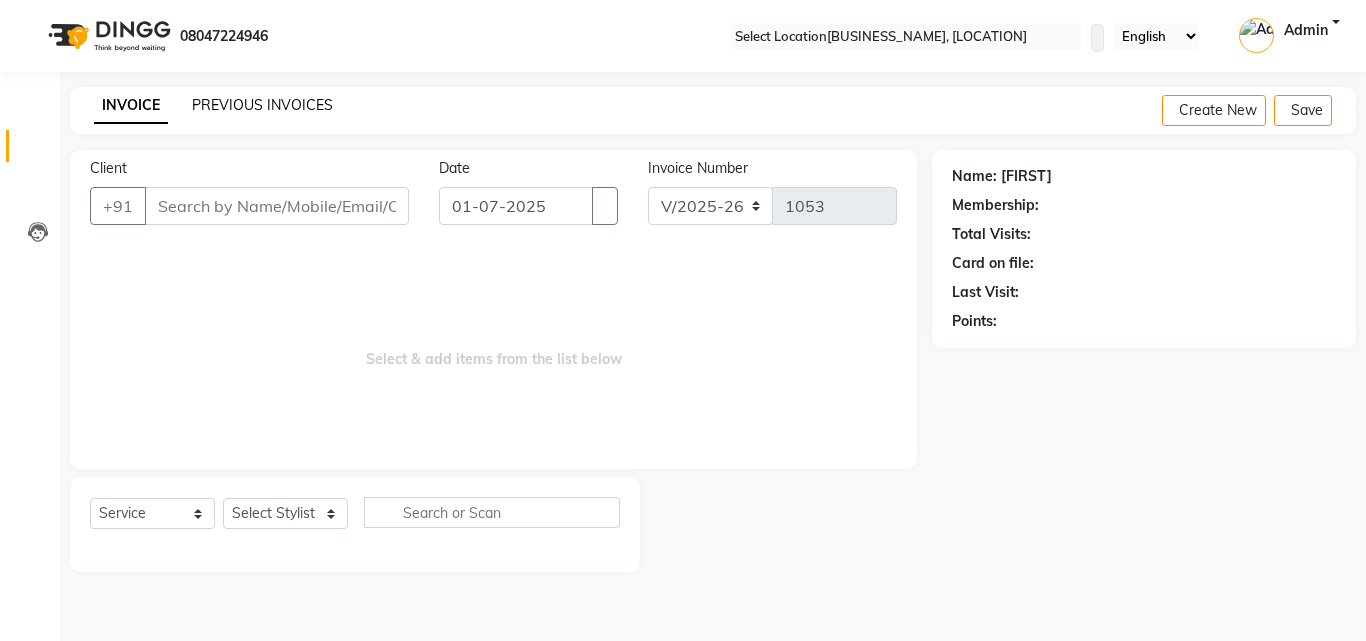 click on "[PREVIOUS_INVOICES_LABEL]" at bounding box center [262, 105] 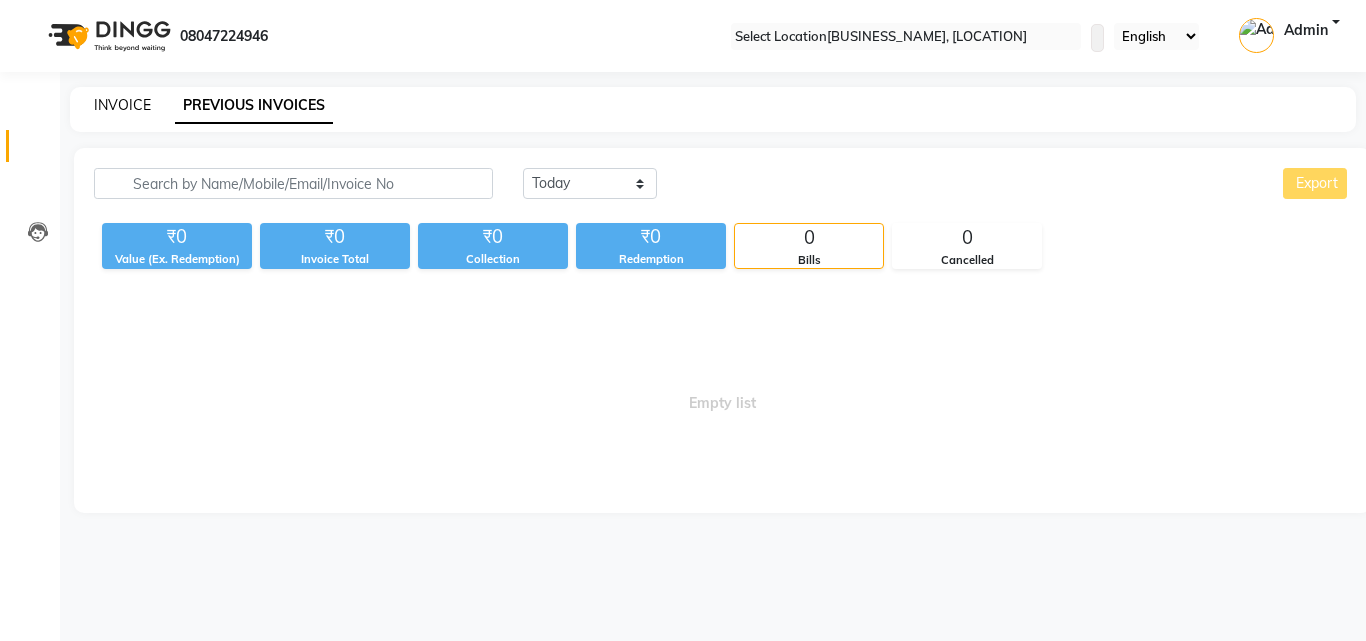 click on "INVOICE" at bounding box center [122, 105] 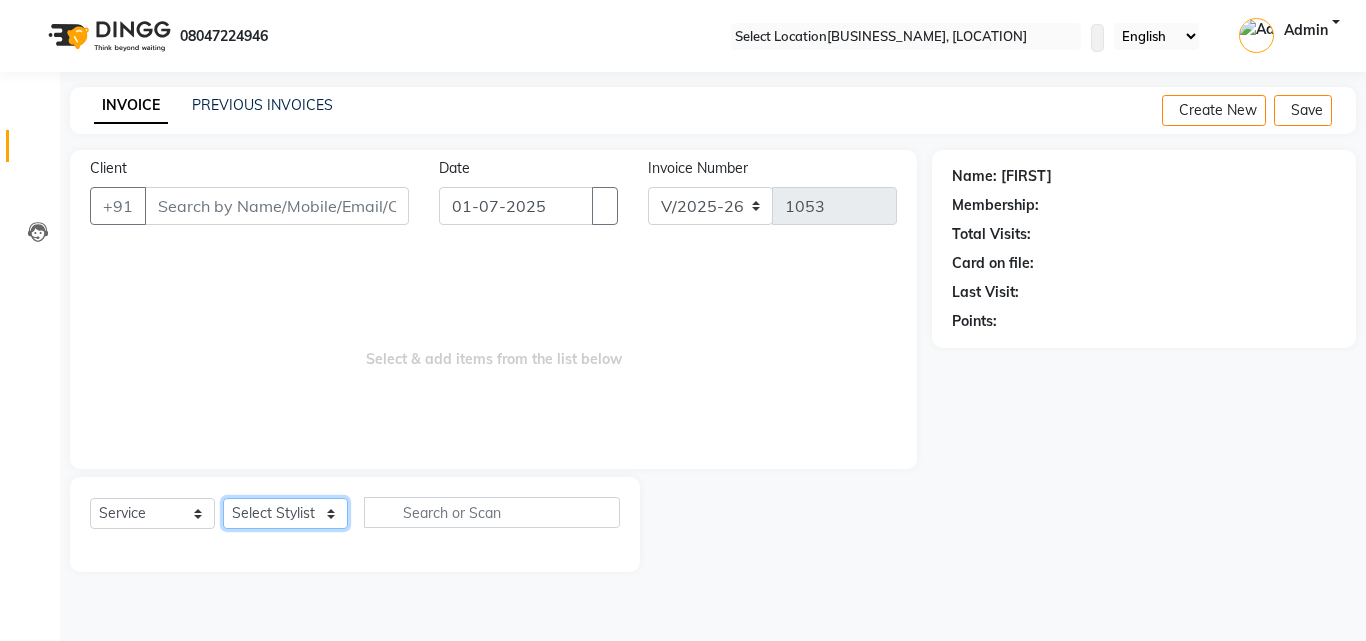 click on "Select Stylist Amruta Anjali Dilip Hair Affair Pranali Rashi Rasika  Sakshi Saniya Shweta Umesh" at bounding box center (285, 513) 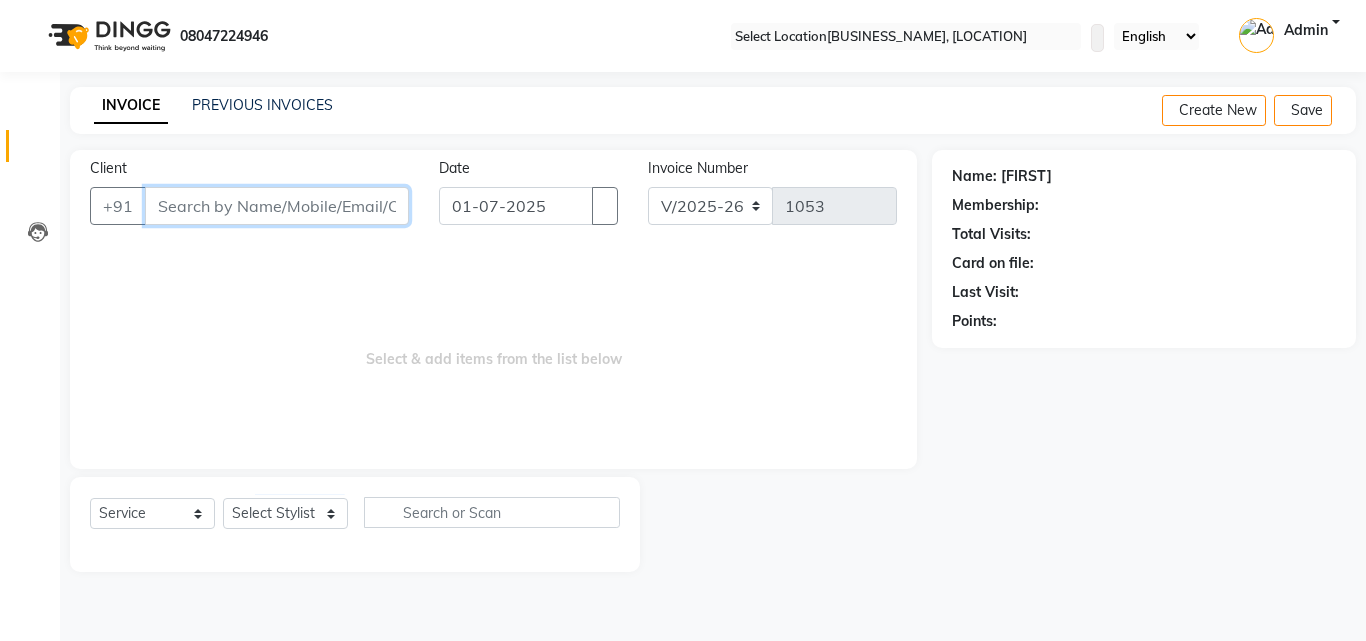 click on "Client" at bounding box center [277, 206] 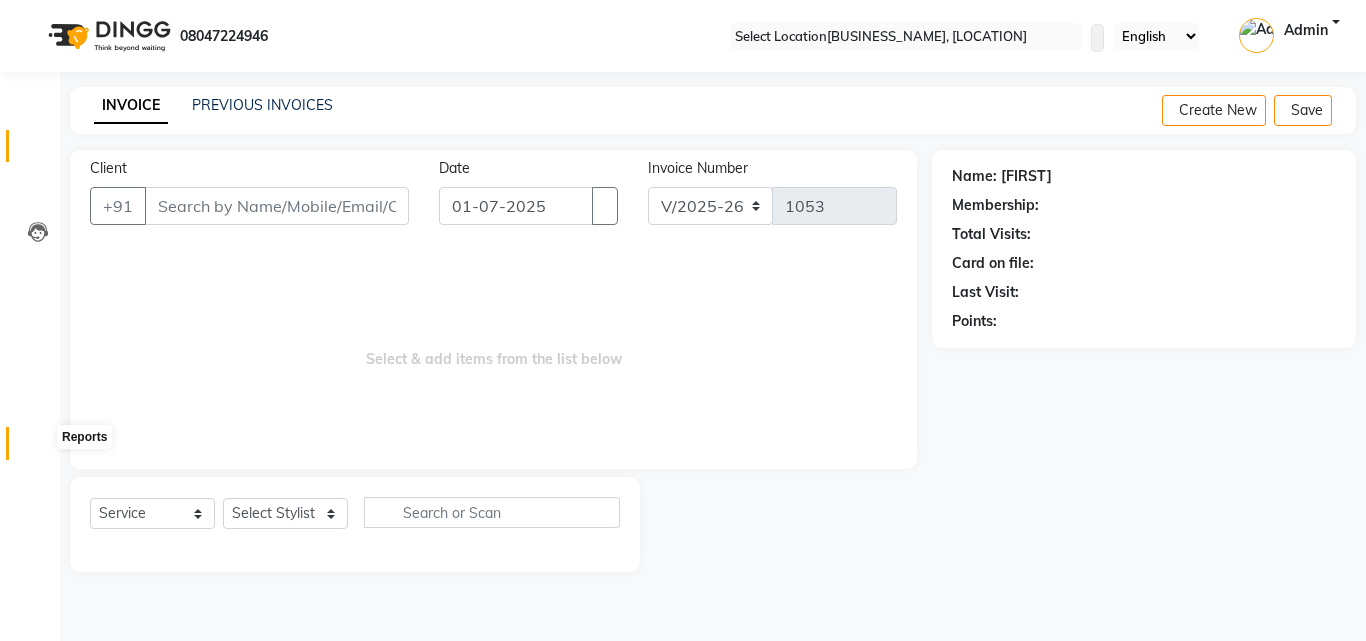 click at bounding box center (37, 448) 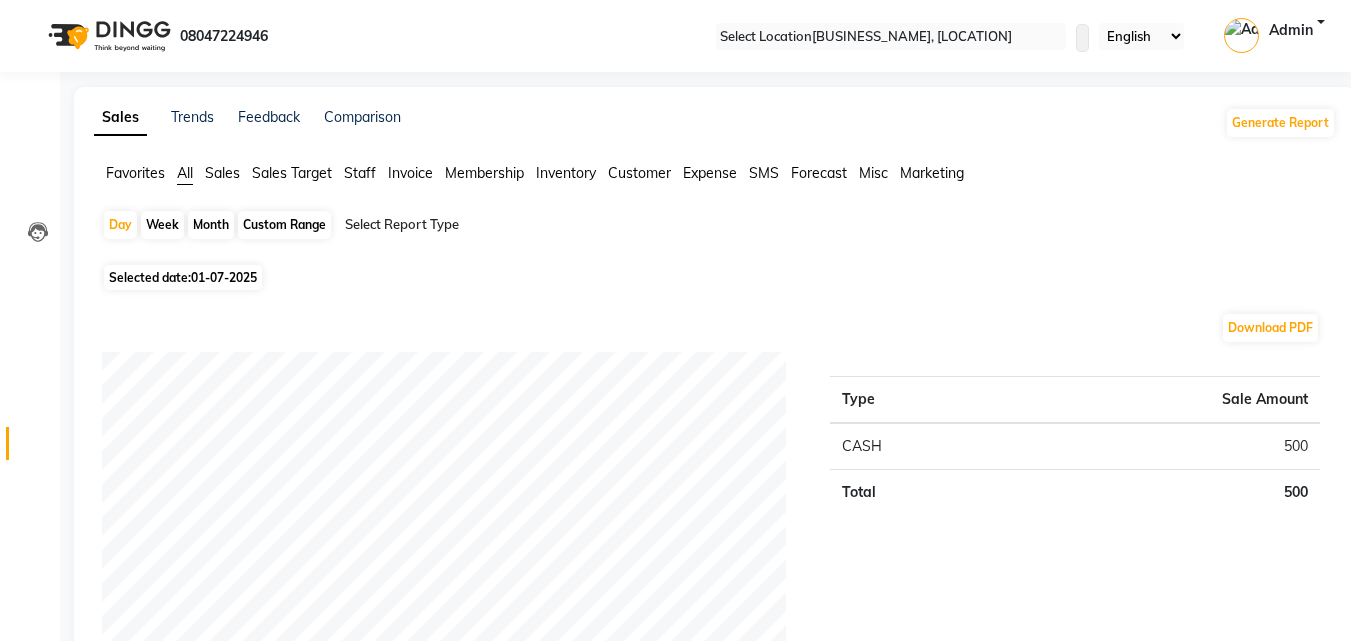click on "Staff" at bounding box center (135, 173) 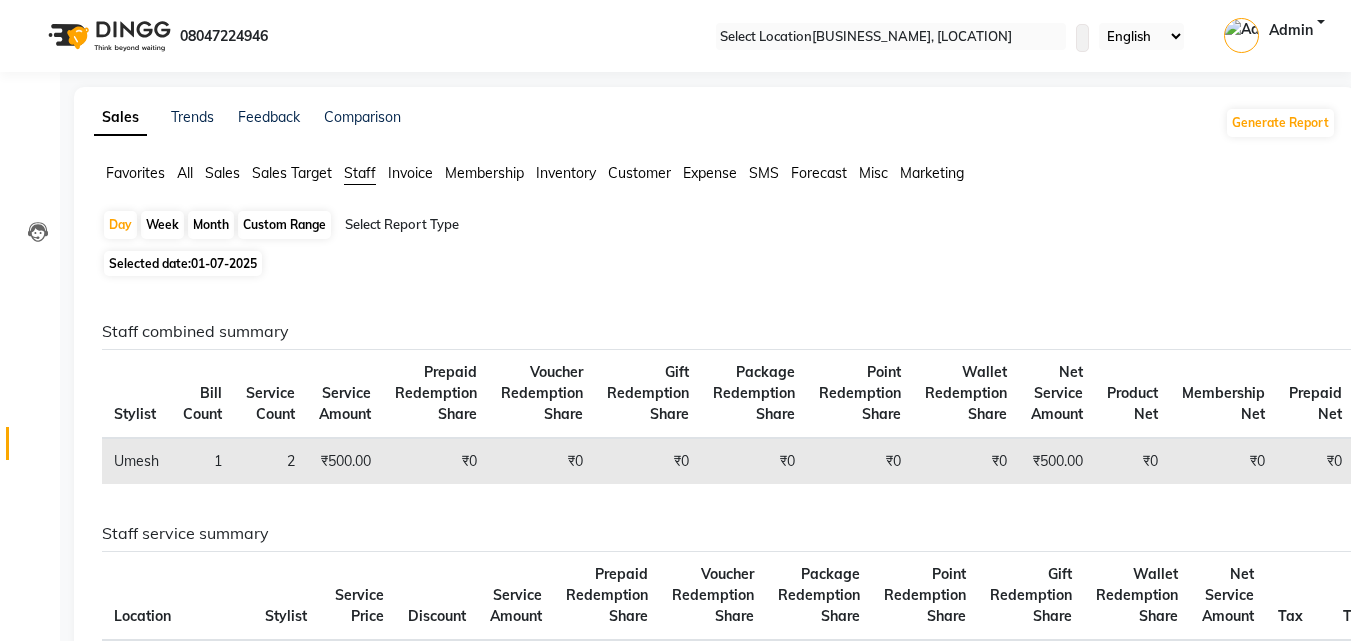 drag, startPoint x: 248, startPoint y: 250, endPoint x: 248, endPoint y: 264, distance: 14 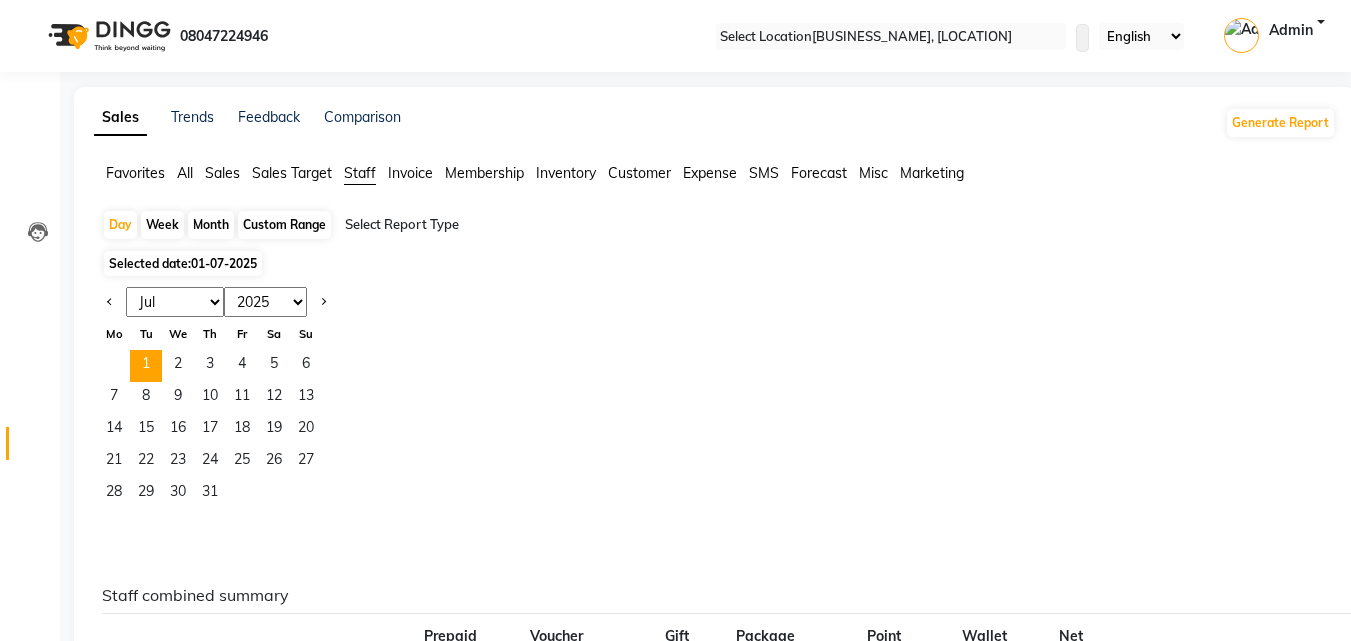 drag, startPoint x: 189, startPoint y: 305, endPoint x: 206, endPoint y: 300, distance: 17.720045 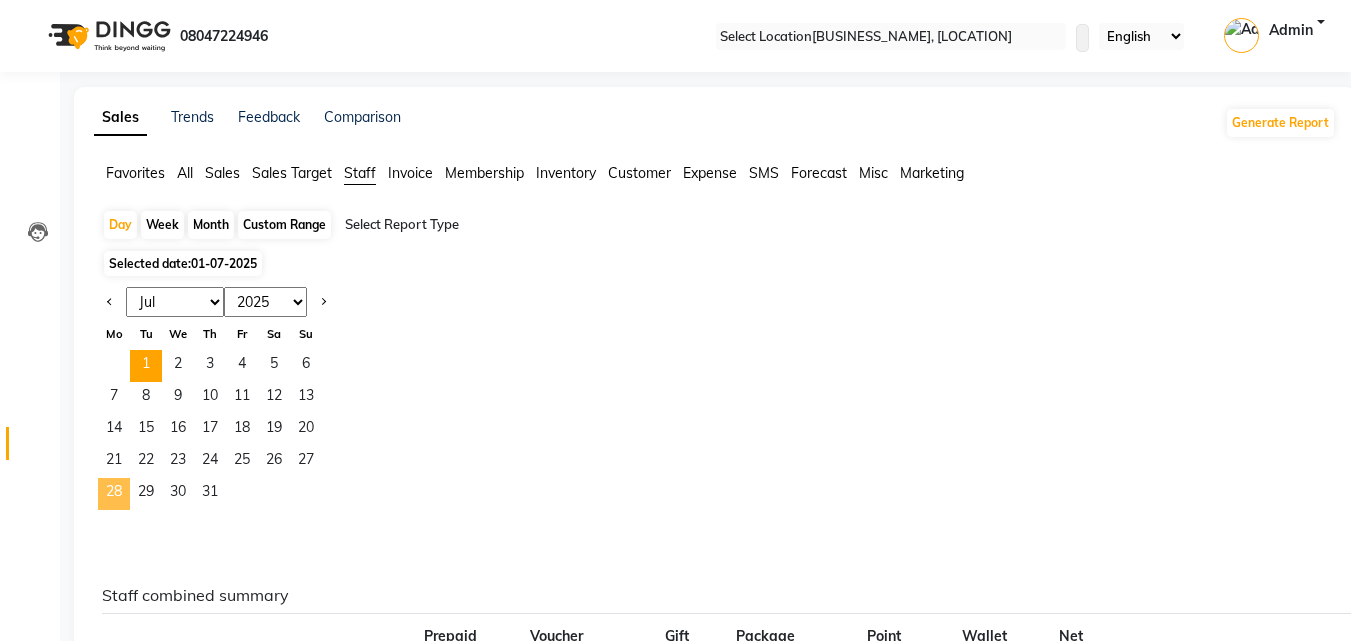 select on "6" 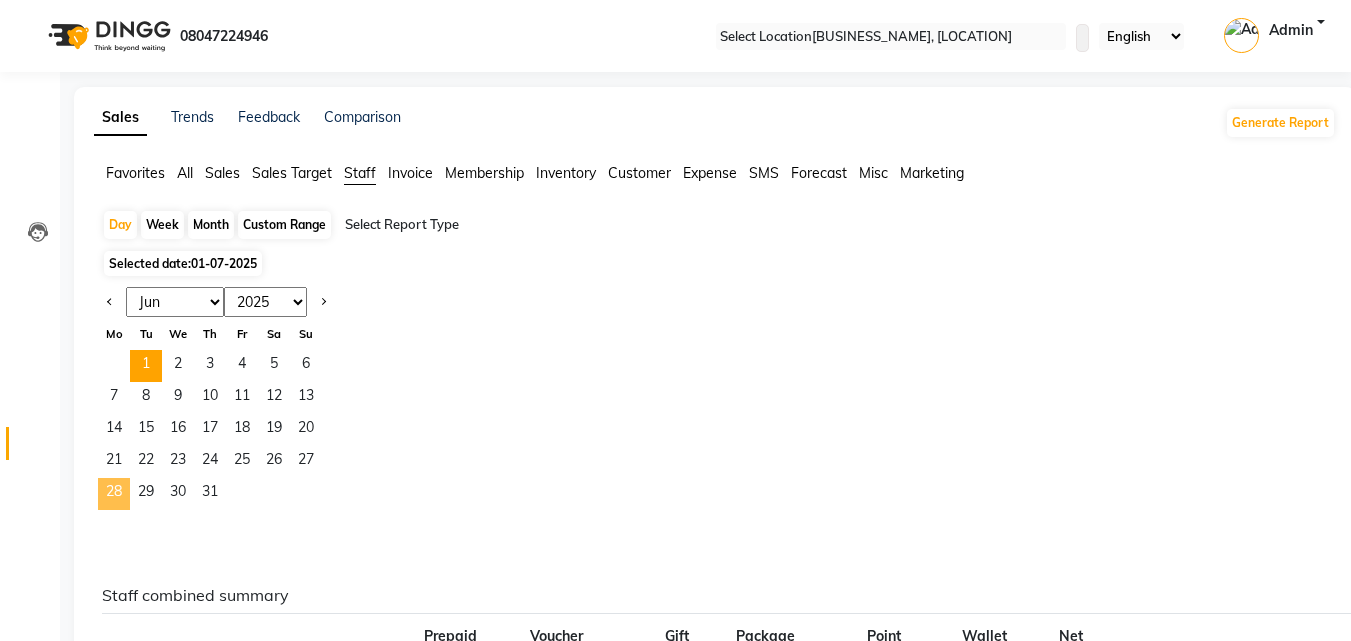click on "Jan Feb Mar Apr May Jun Jul Aug Sep Oct Nov Dec" at bounding box center (175, 302) 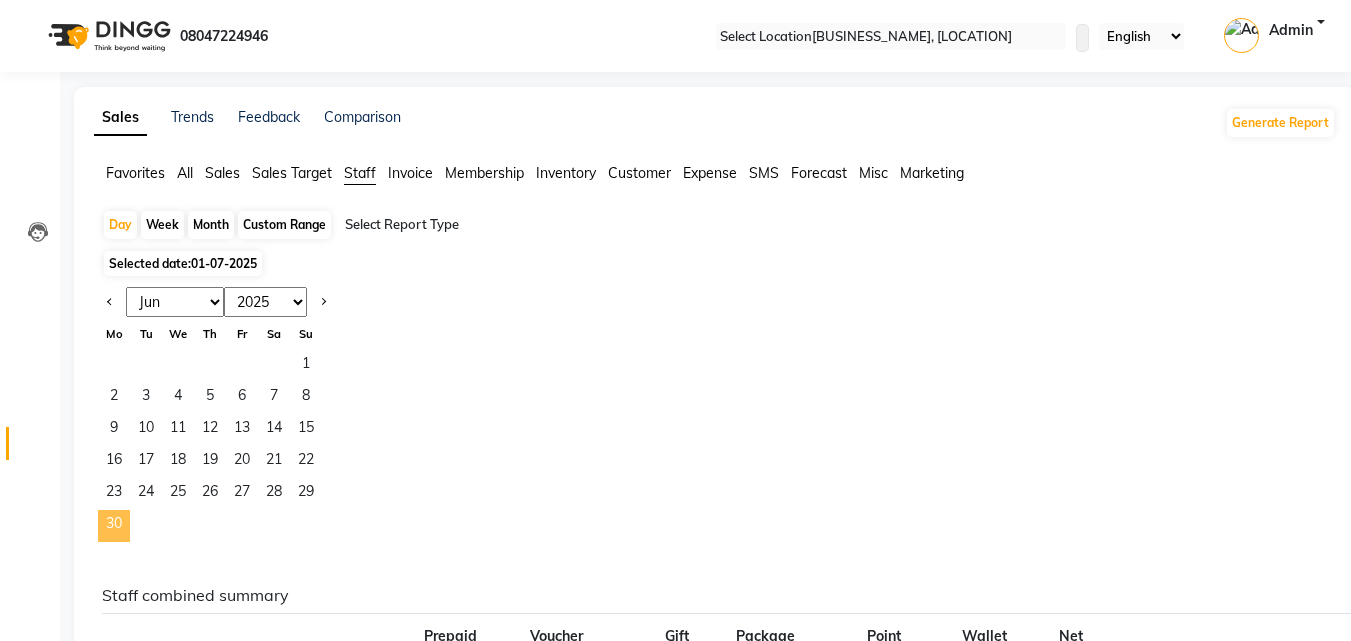 click on "30" at bounding box center [114, 526] 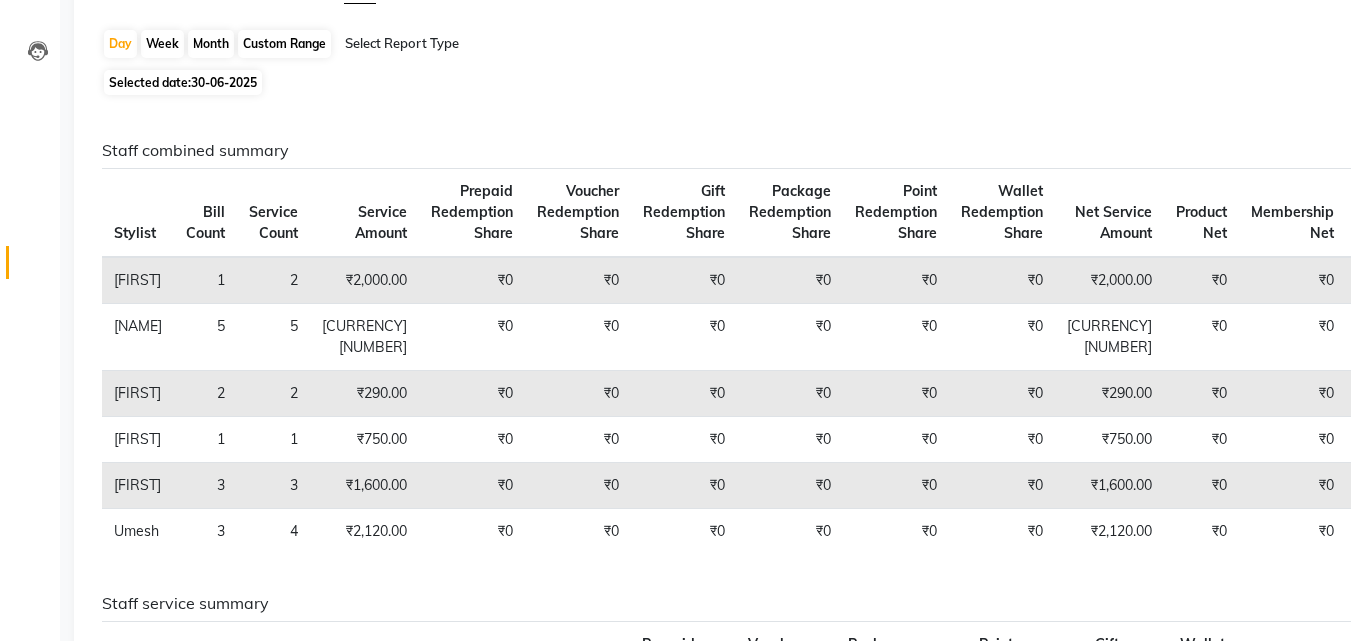 scroll, scrollTop: 200, scrollLeft: 0, axis: vertical 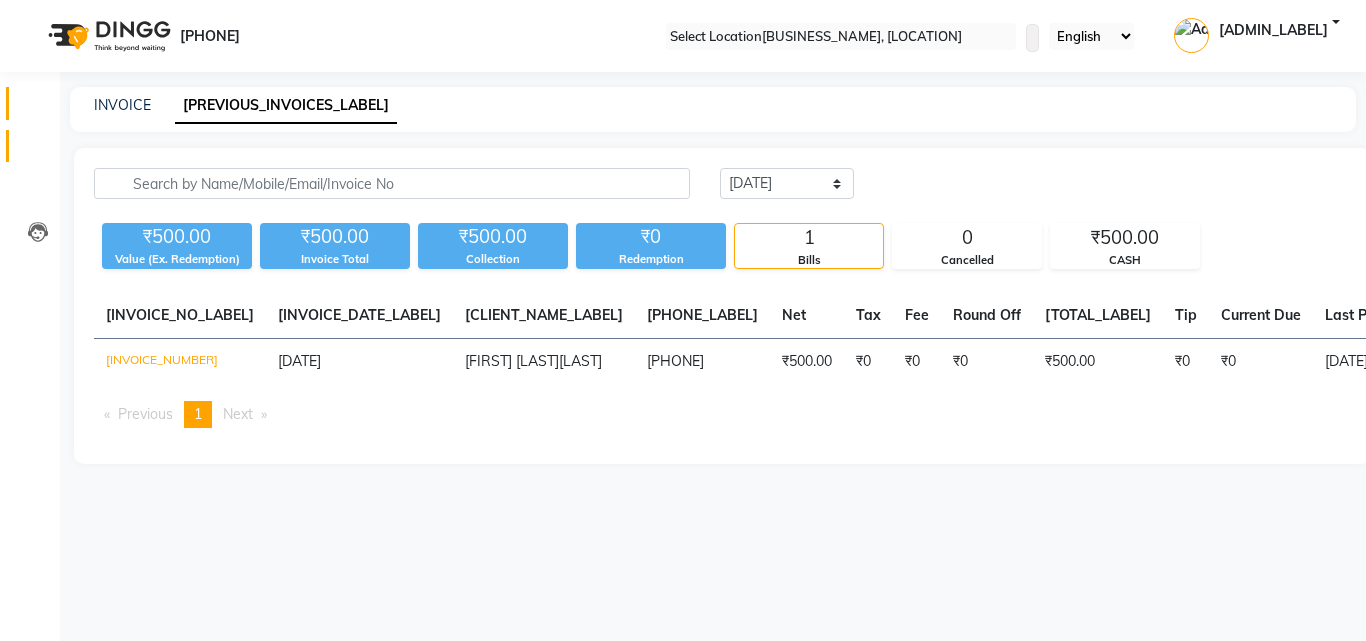 click at bounding box center [38, 108] 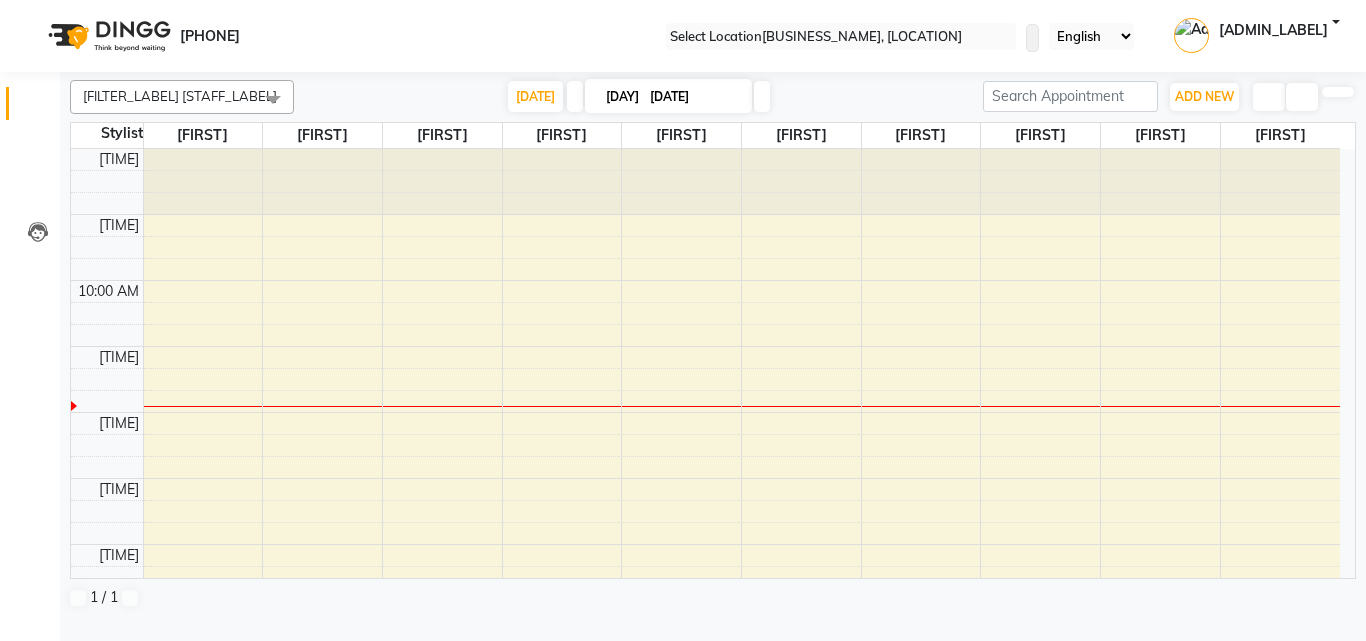 scroll, scrollTop: 0, scrollLeft: 0, axis: both 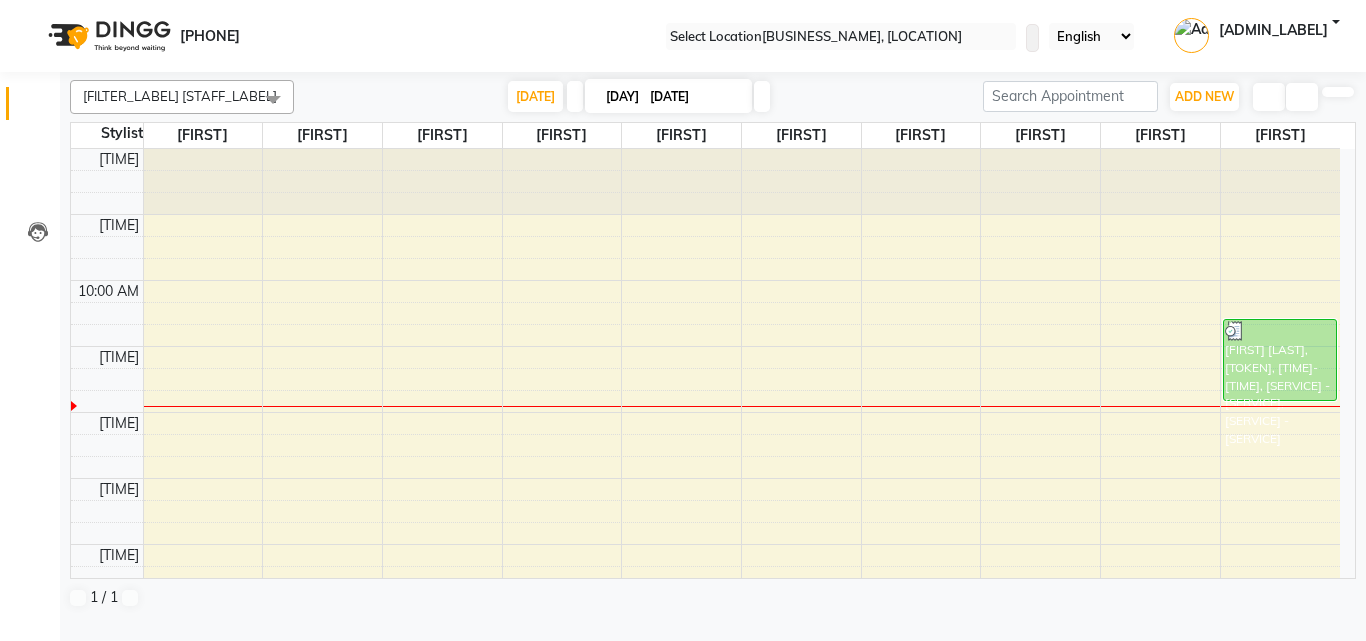 click at bounding box center (575, 96) 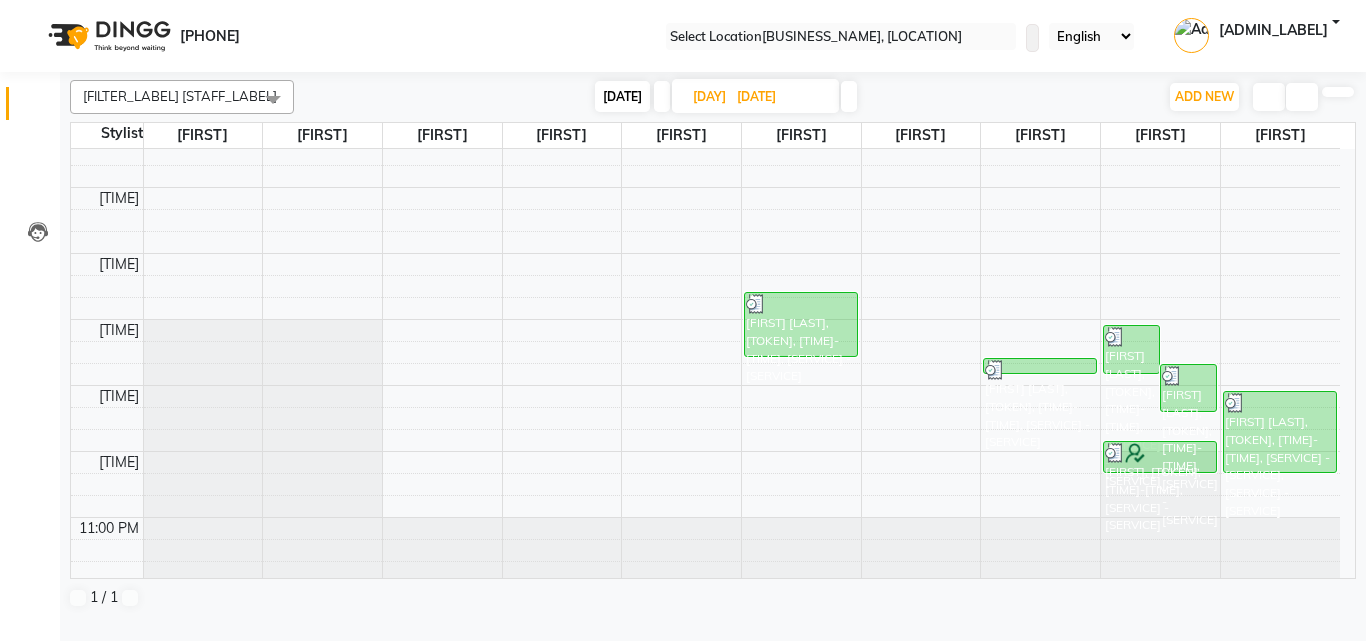 scroll, scrollTop: 626, scrollLeft: 0, axis: vertical 